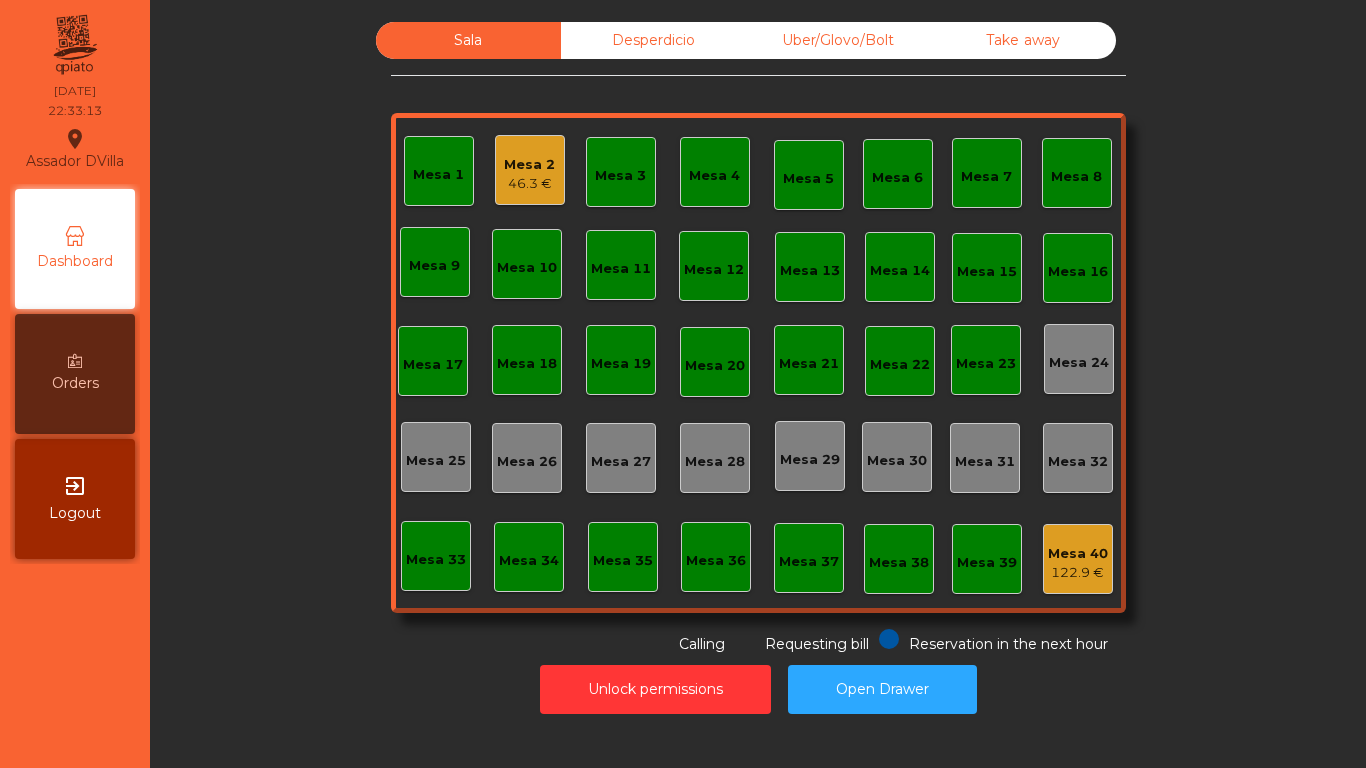 scroll, scrollTop: 0, scrollLeft: 0, axis: both 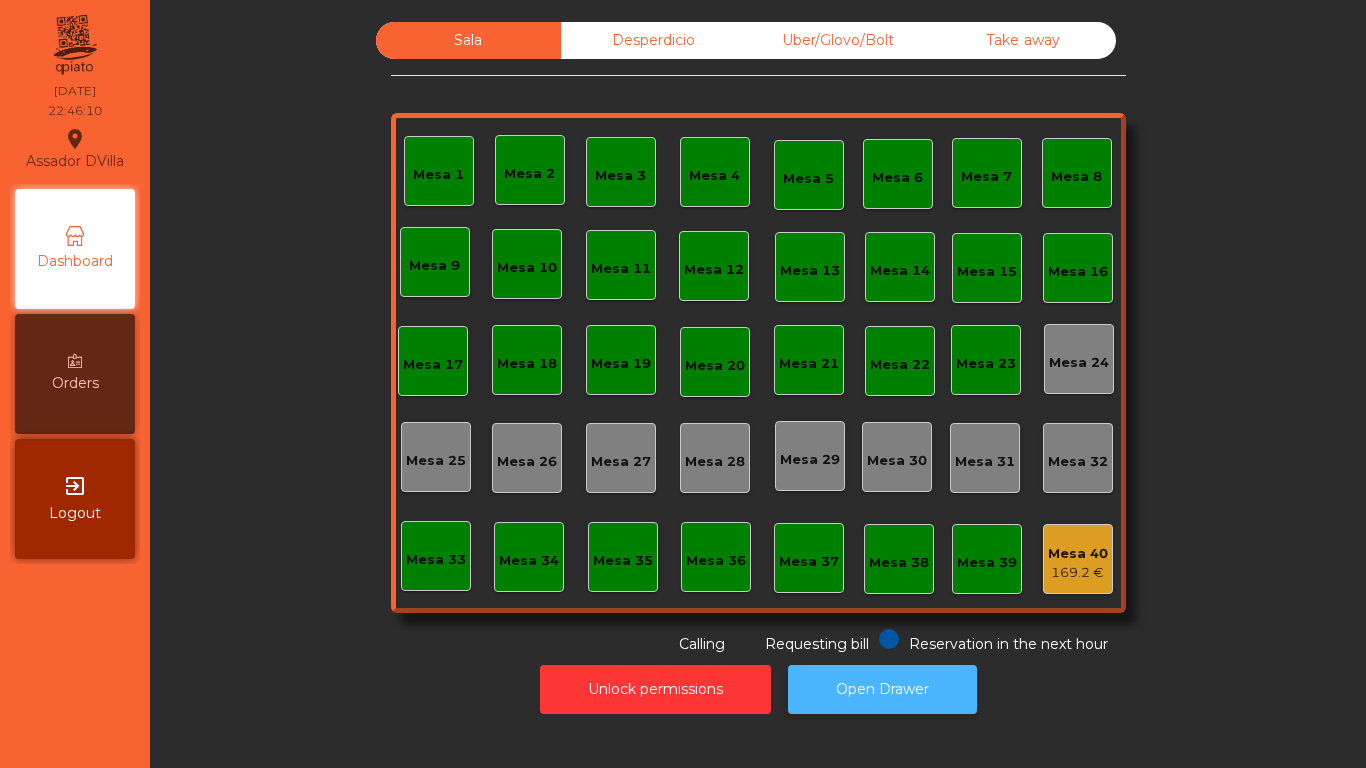 click on "Open Drawer" at bounding box center [882, 689] 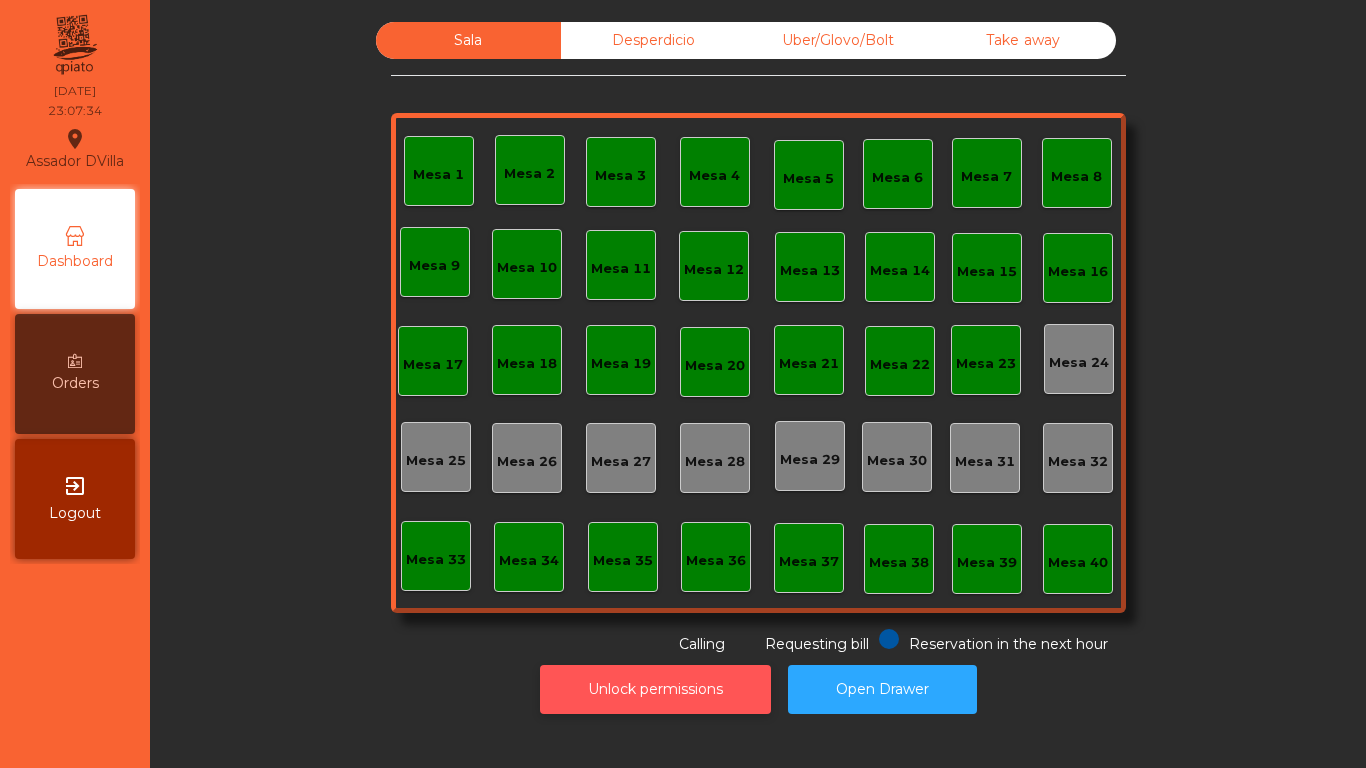 click on "Unlock permissions" at bounding box center (655, 689) 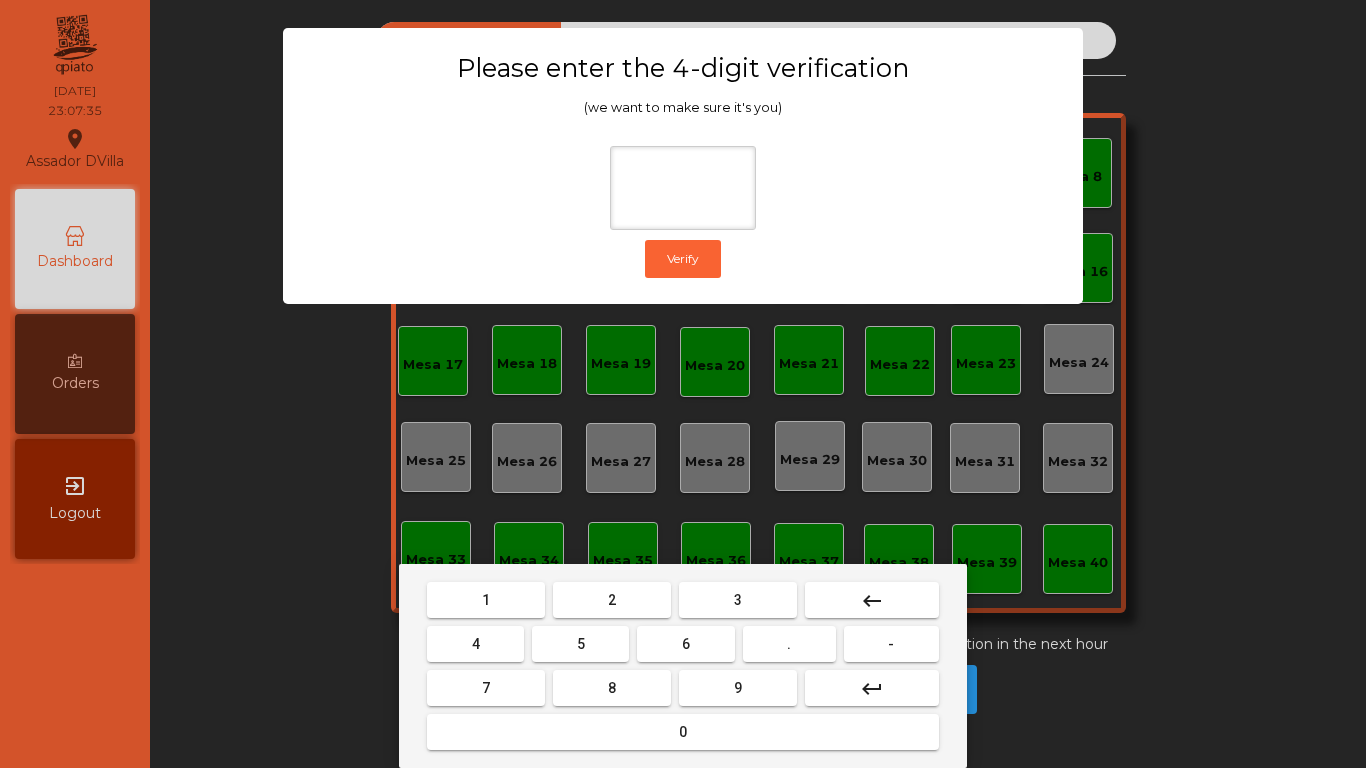 click on "2" at bounding box center (486, 600) 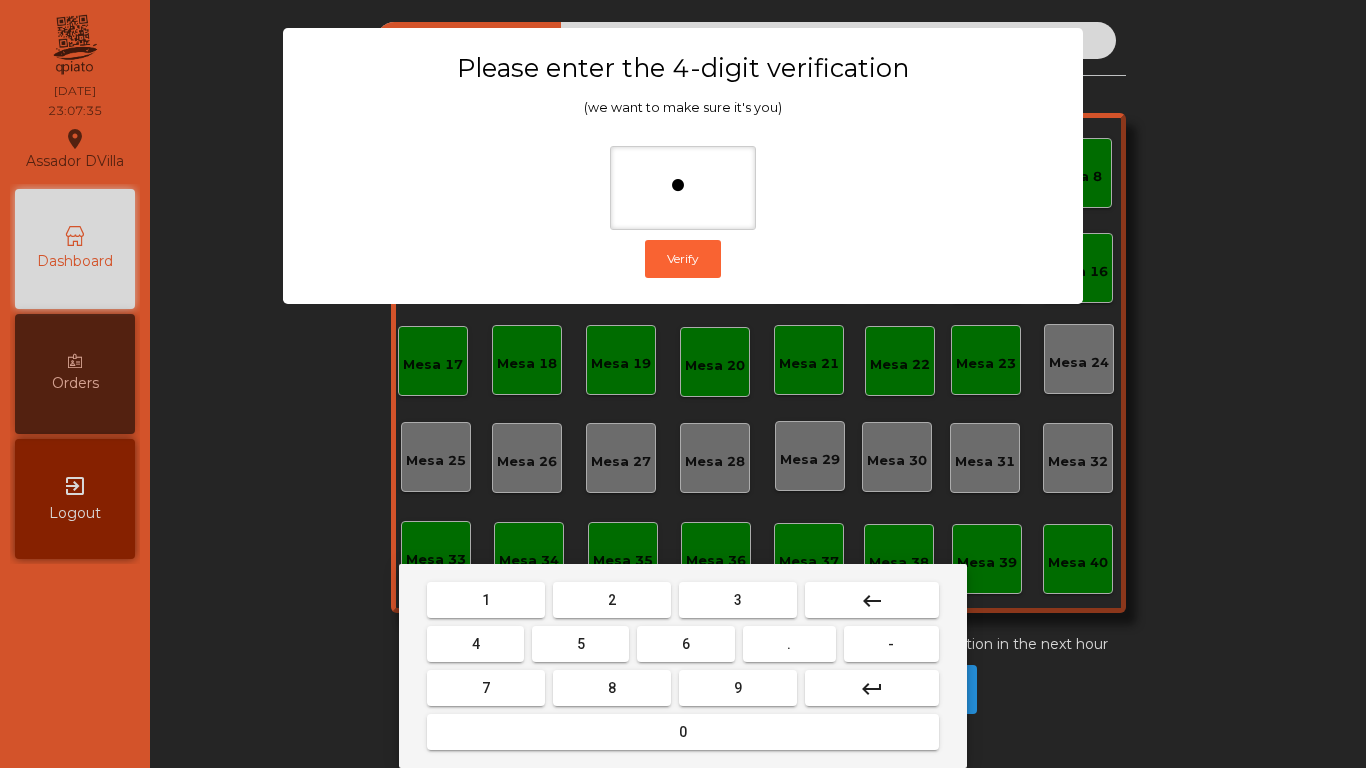 click on "4" at bounding box center [486, 600] 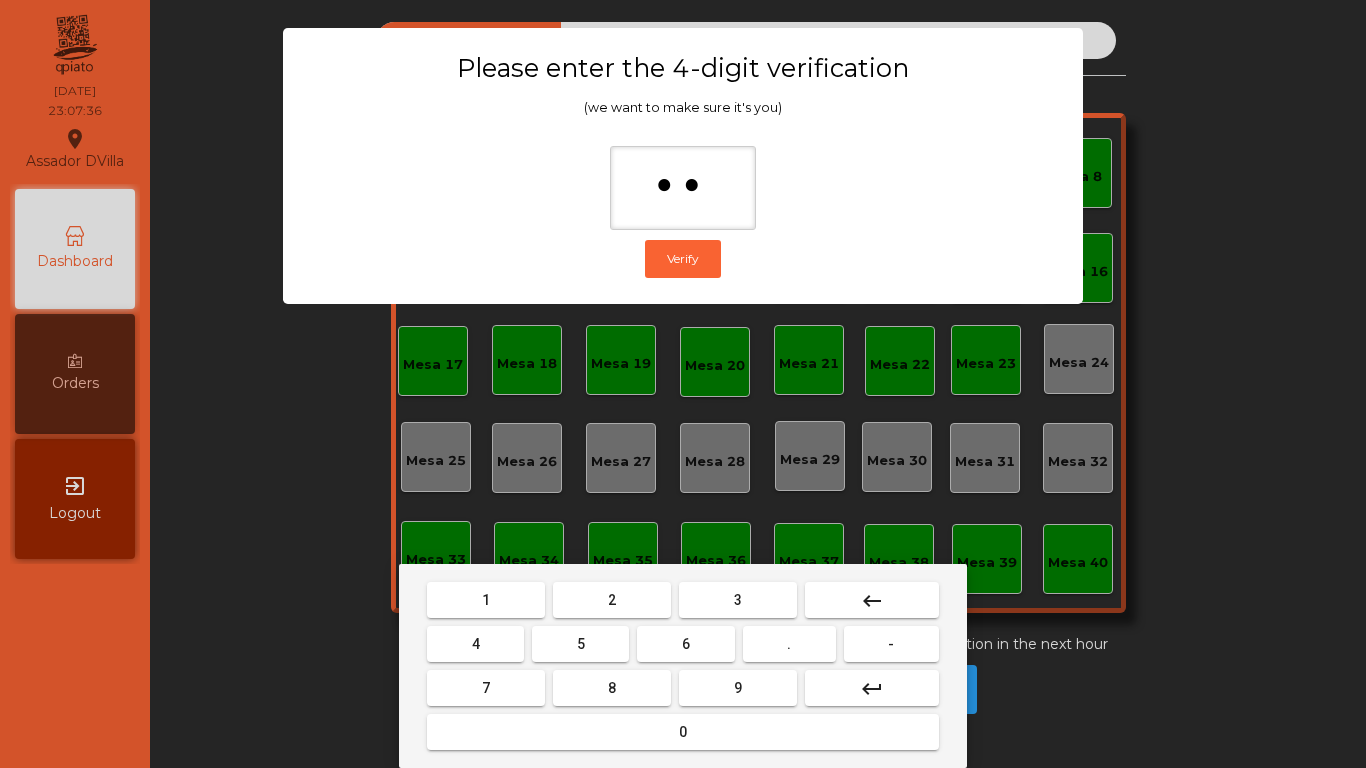 click on "6" at bounding box center (486, 600) 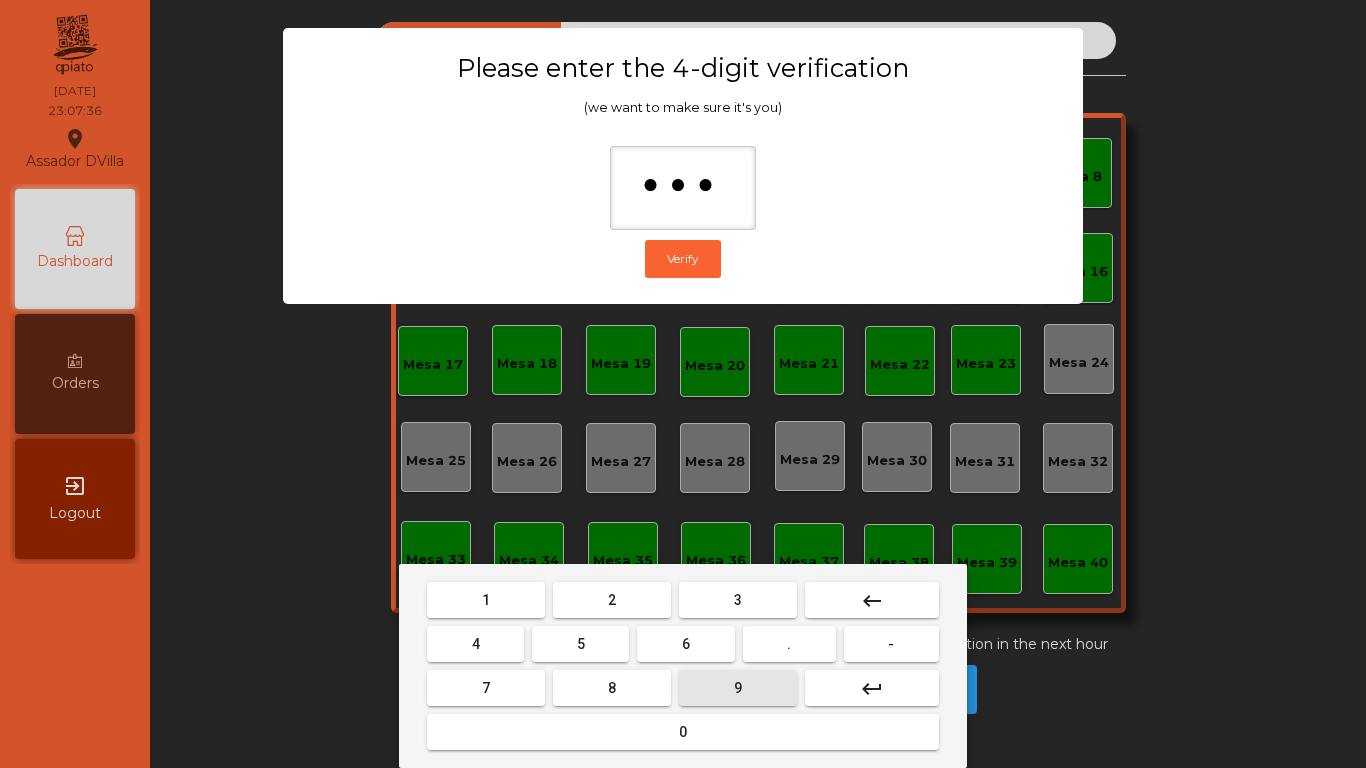 click on "9" at bounding box center (486, 600) 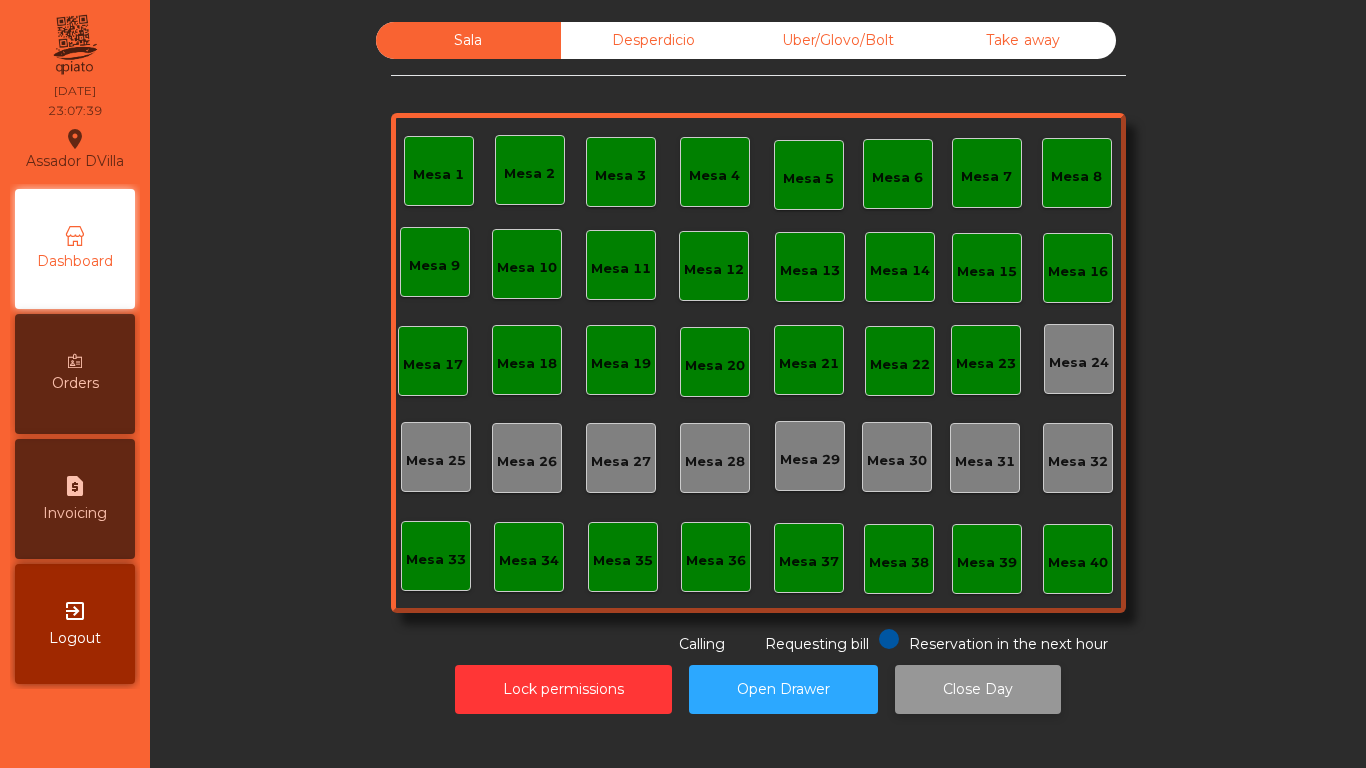 click on "Close Day" at bounding box center [978, 689] 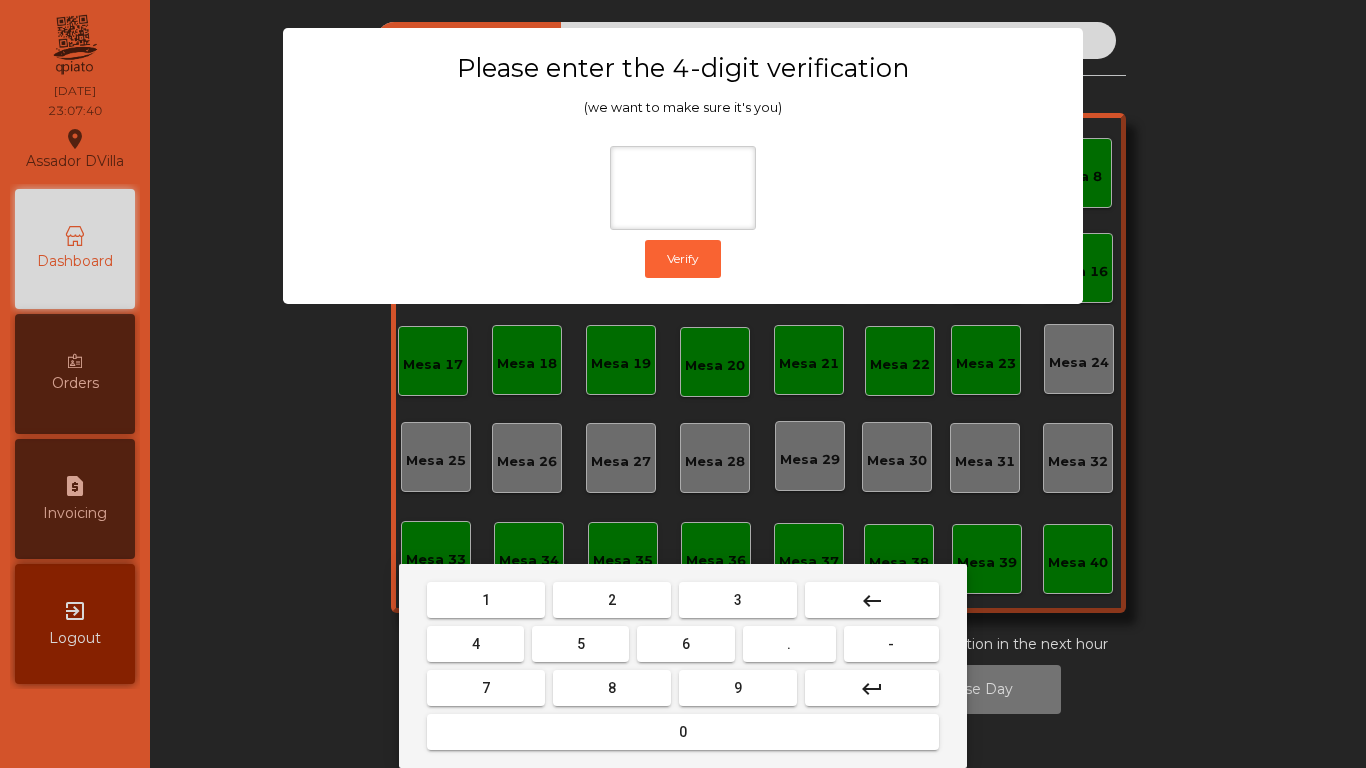 click on "1 2 3 keyboard_backspace 4 5 6 . - 7 8 9 keyboard_return 0" at bounding box center [683, 666] 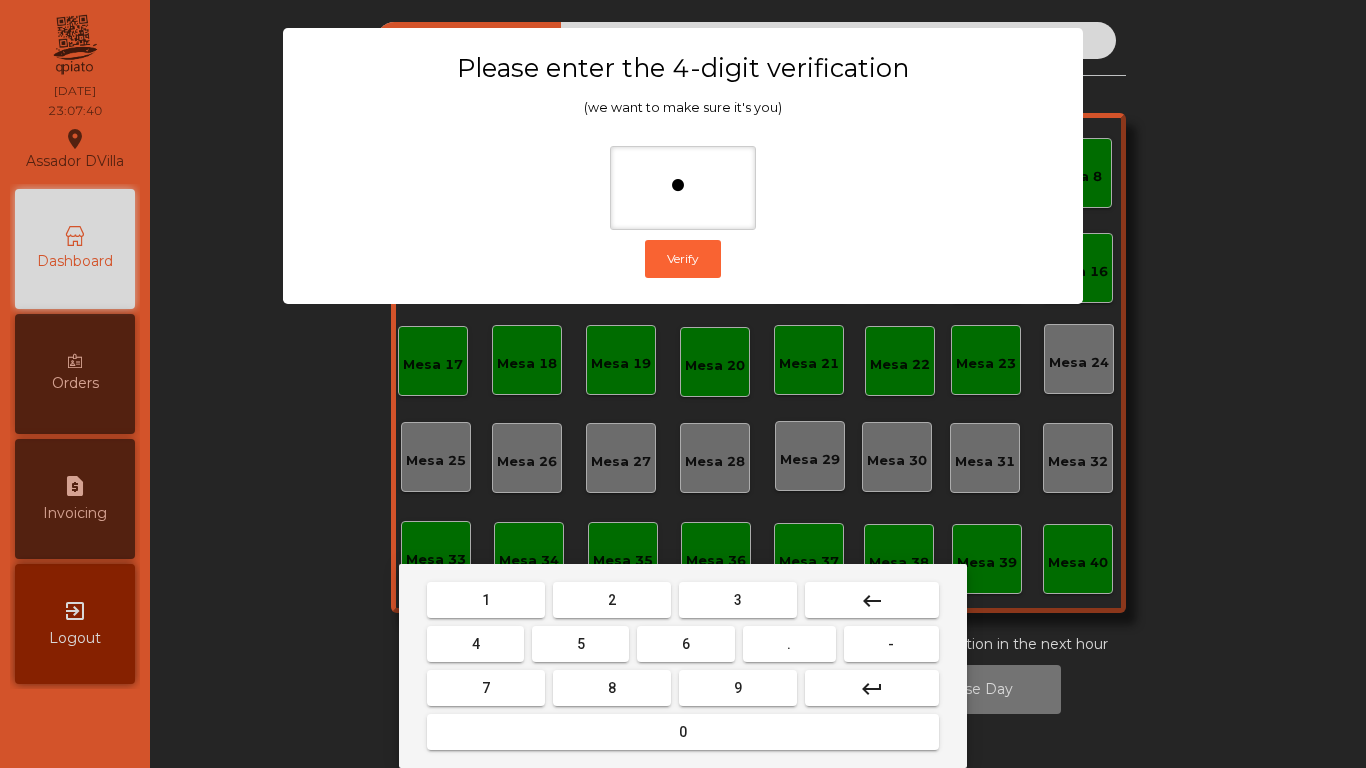click on "4" at bounding box center (486, 600) 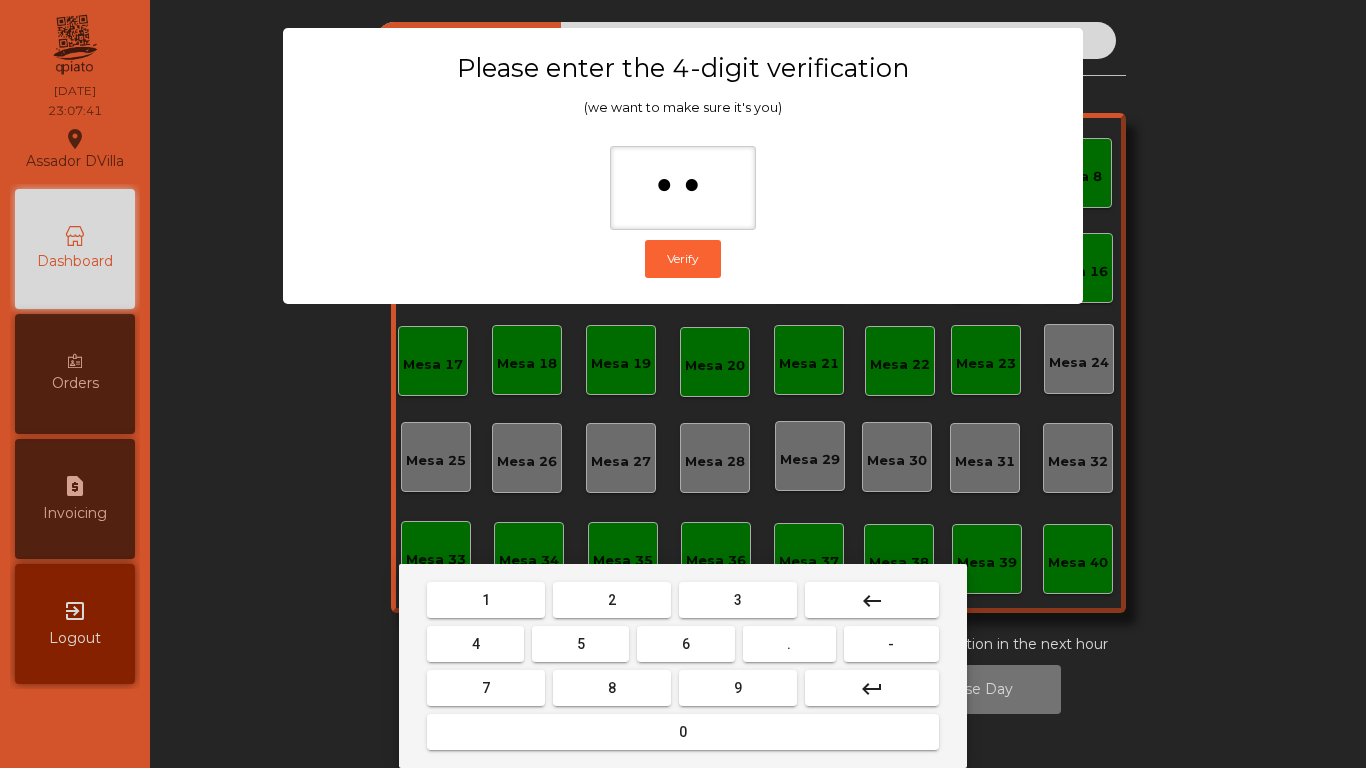 drag, startPoint x: 724, startPoint y: 647, endPoint x: 737, endPoint y: 661, distance: 19.104973 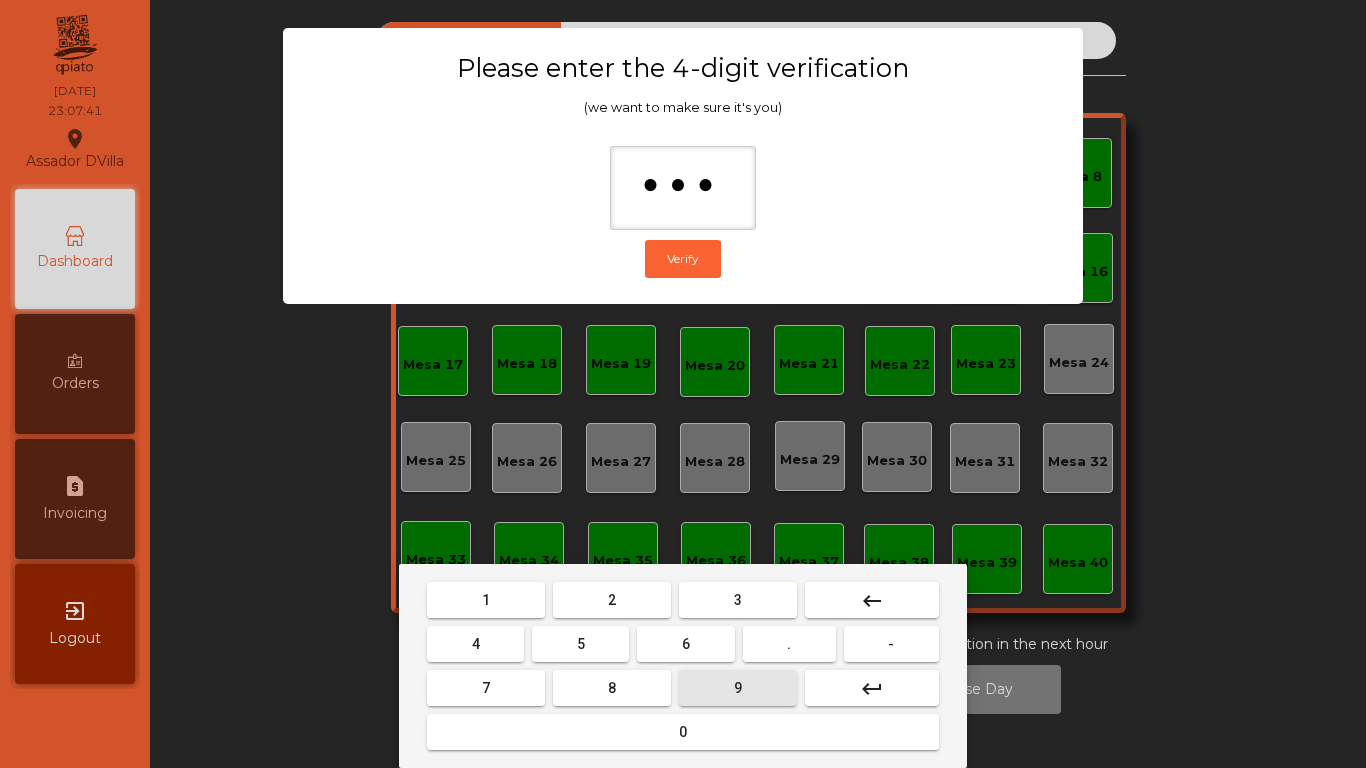 click on "9" at bounding box center (486, 600) 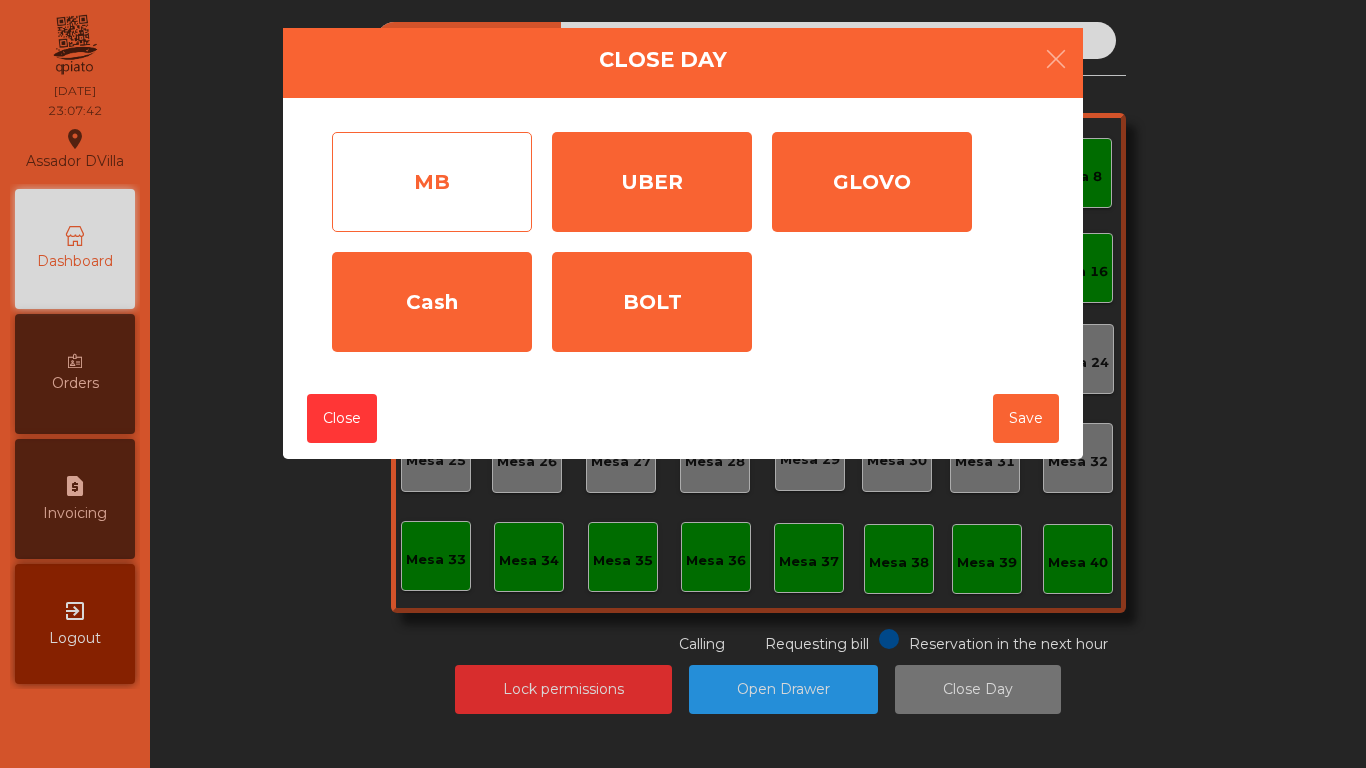 drag, startPoint x: 487, startPoint y: 168, endPoint x: 482, endPoint y: 191, distance: 23.537205 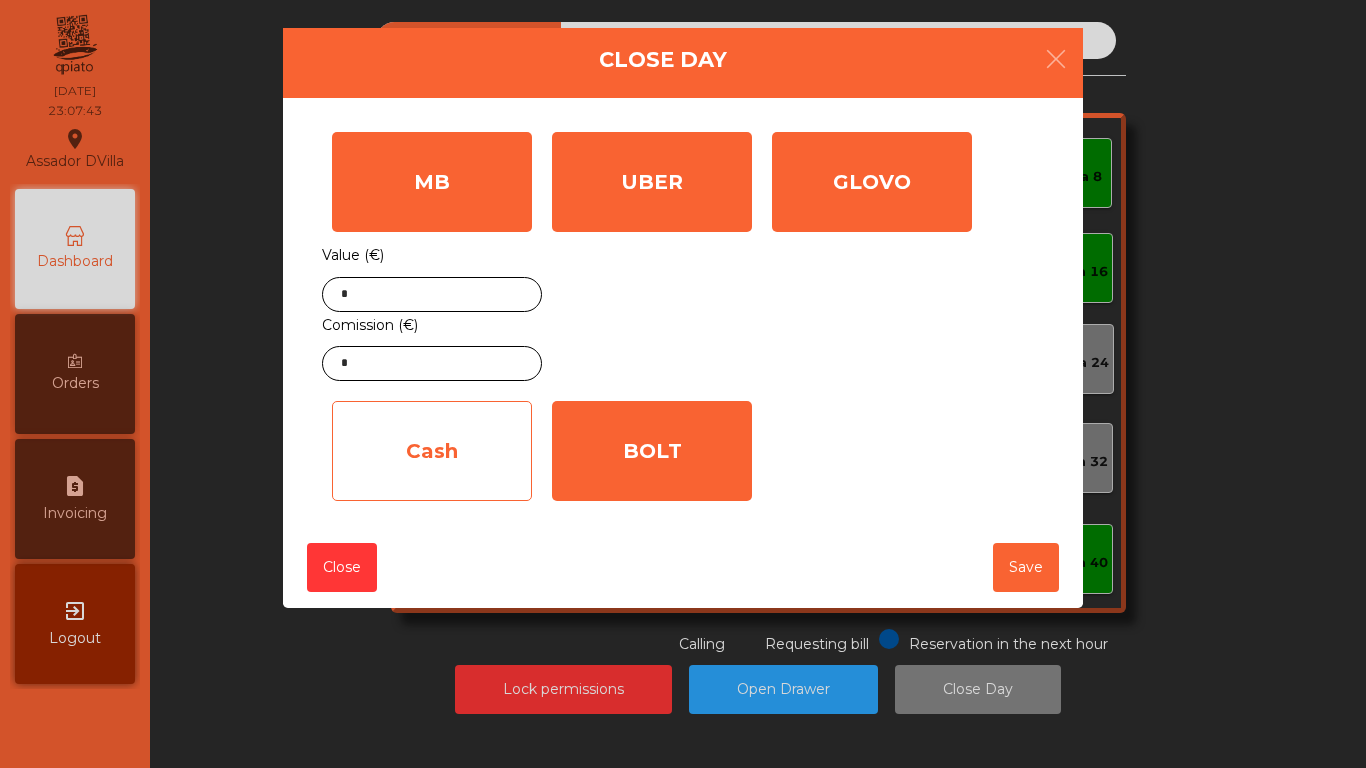 click on "Cash" at bounding box center [432, 182] 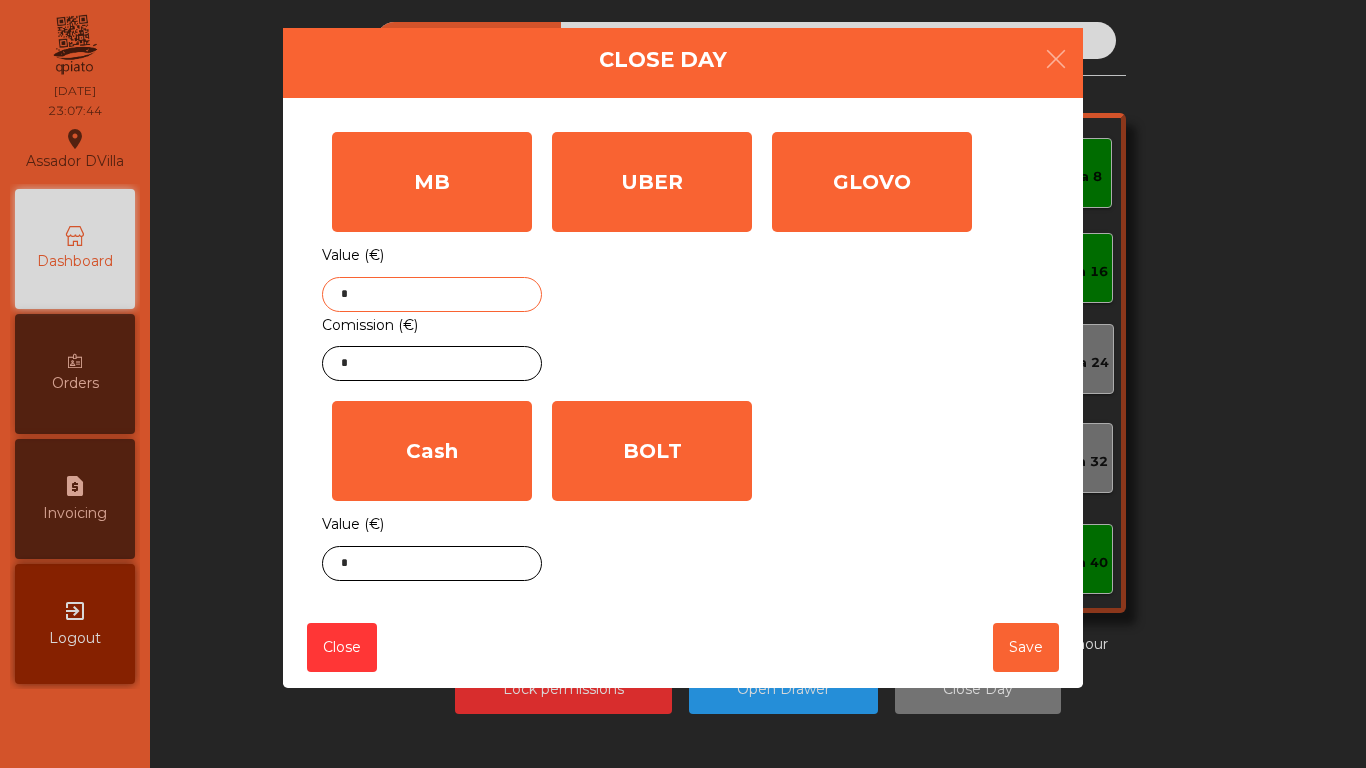 click on "*" at bounding box center [432, 294] 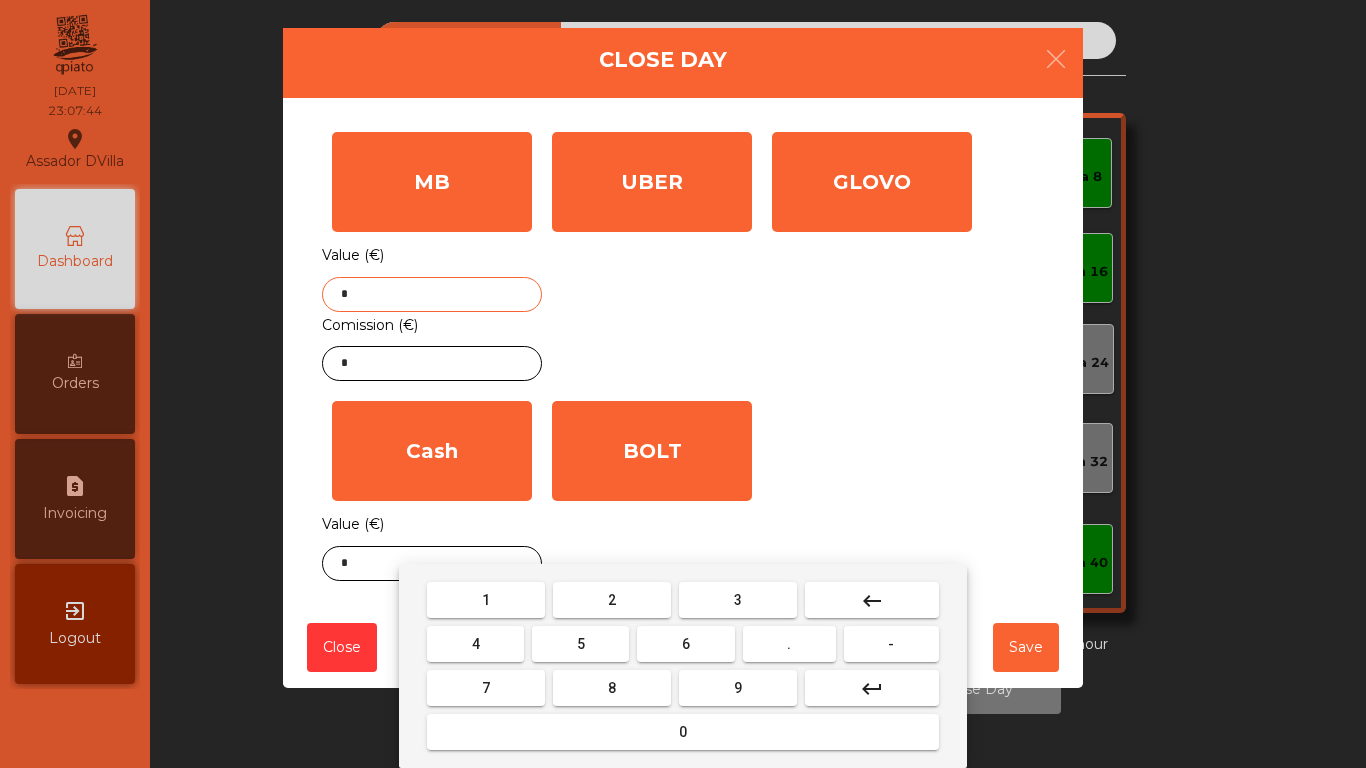 click on "*" at bounding box center [432, 294] 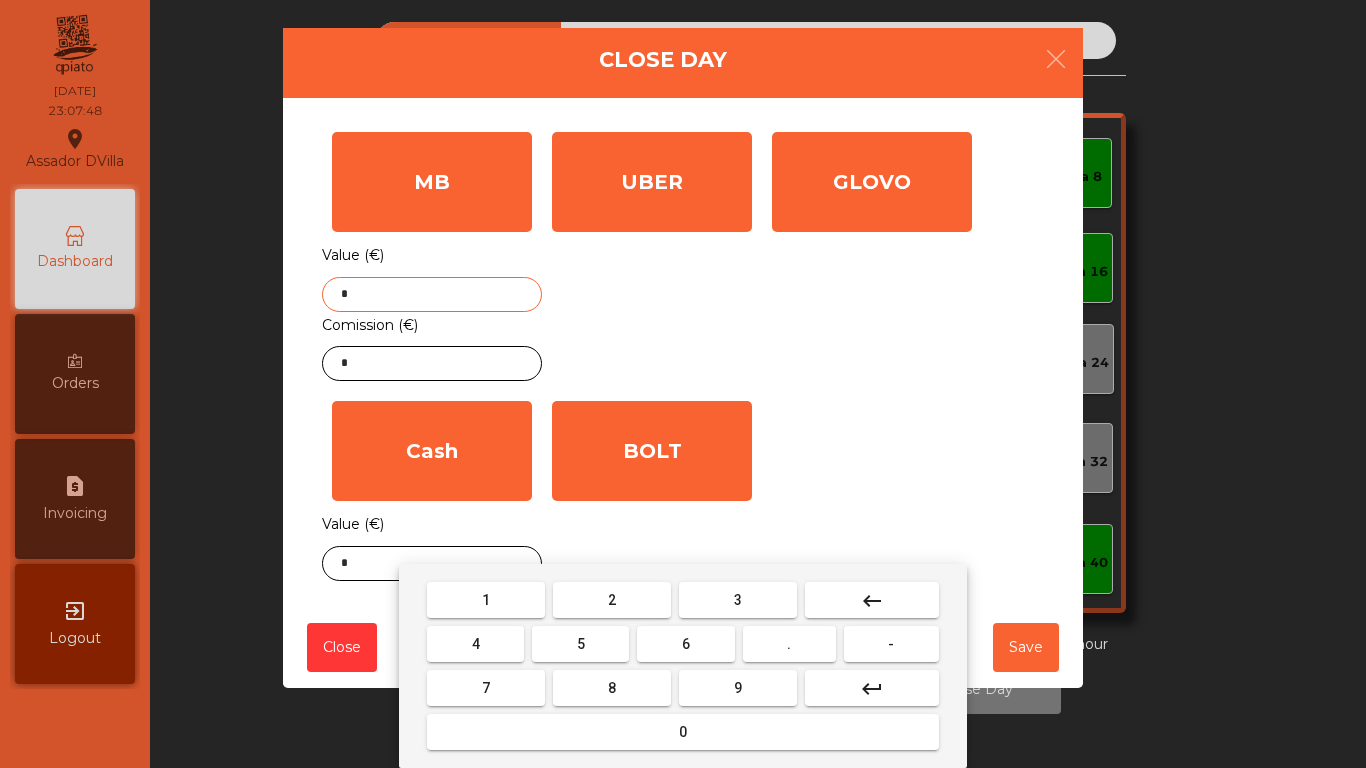 click on "3" at bounding box center (486, 600) 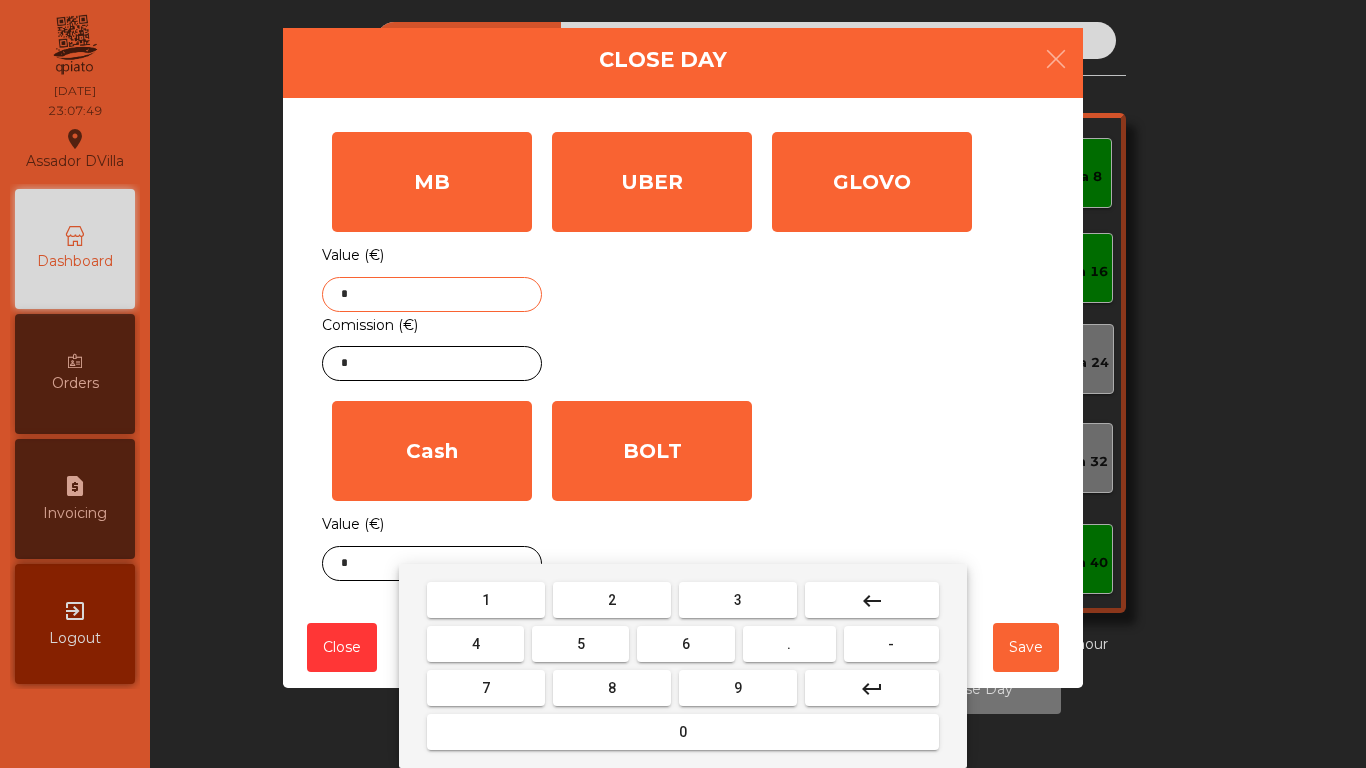 click on "4" at bounding box center (486, 600) 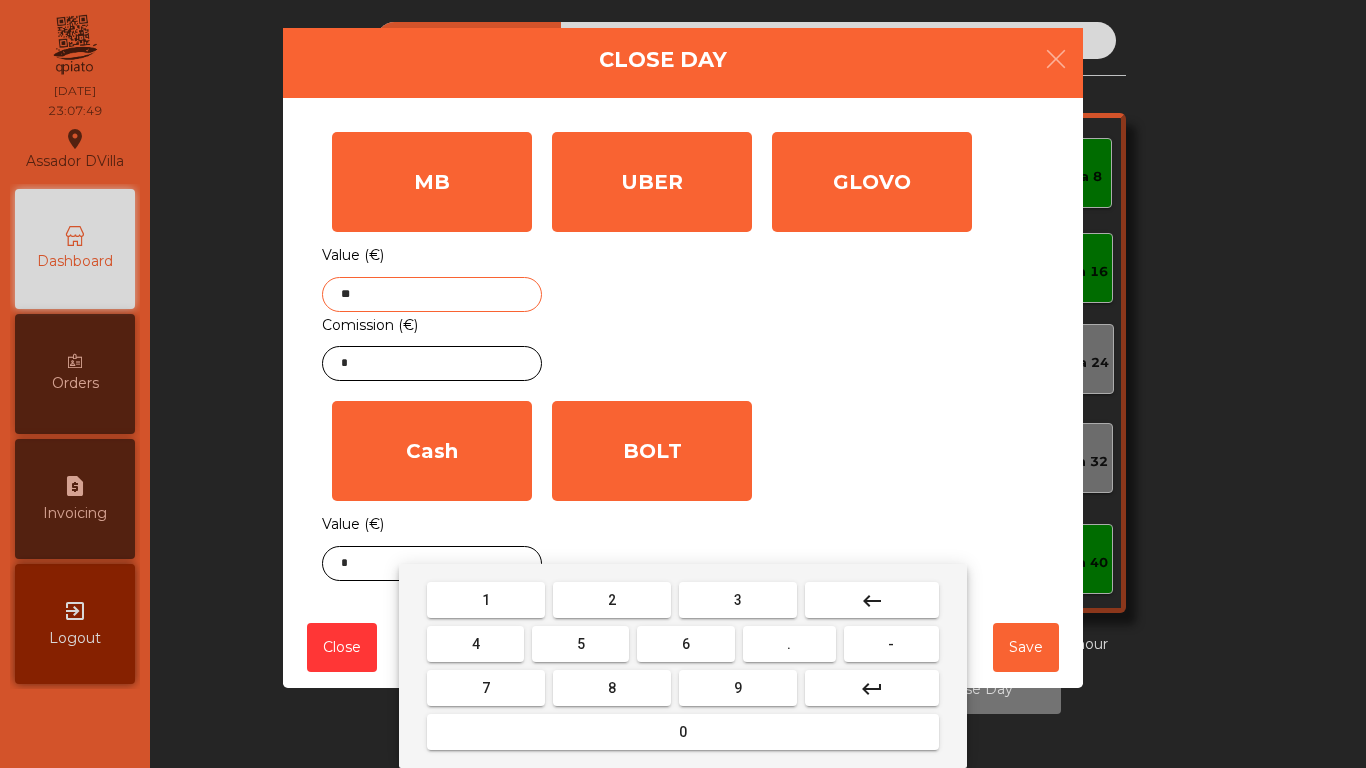 click on "0" at bounding box center [486, 600] 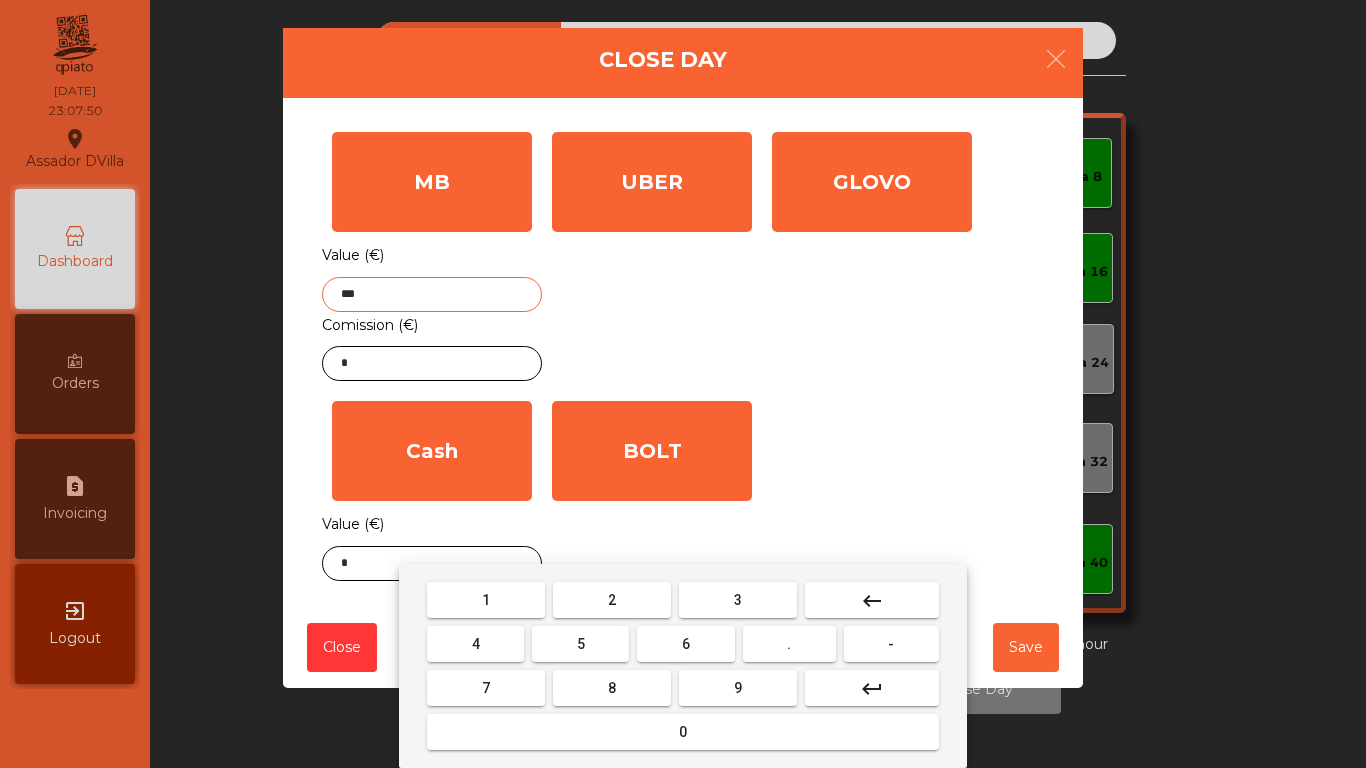 click on "." at bounding box center (486, 600) 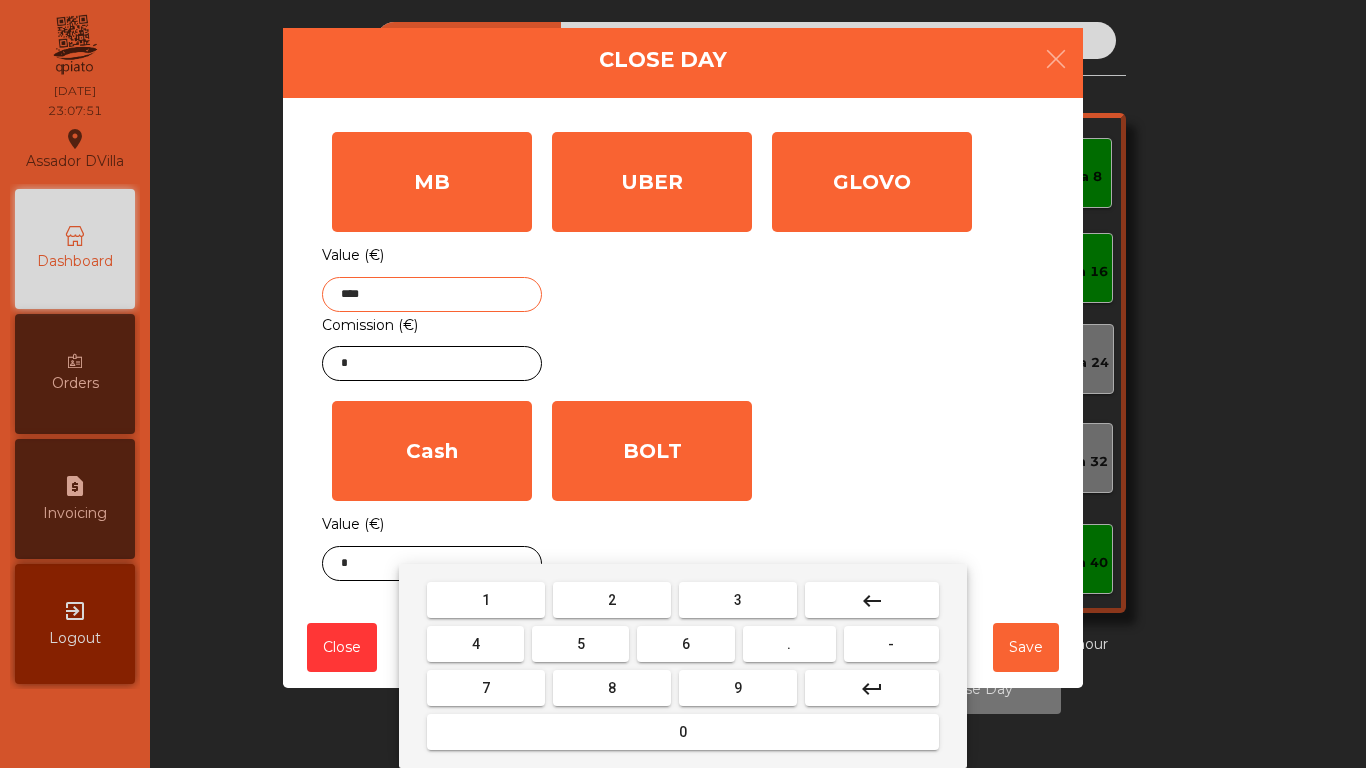 click on "2" at bounding box center (486, 600) 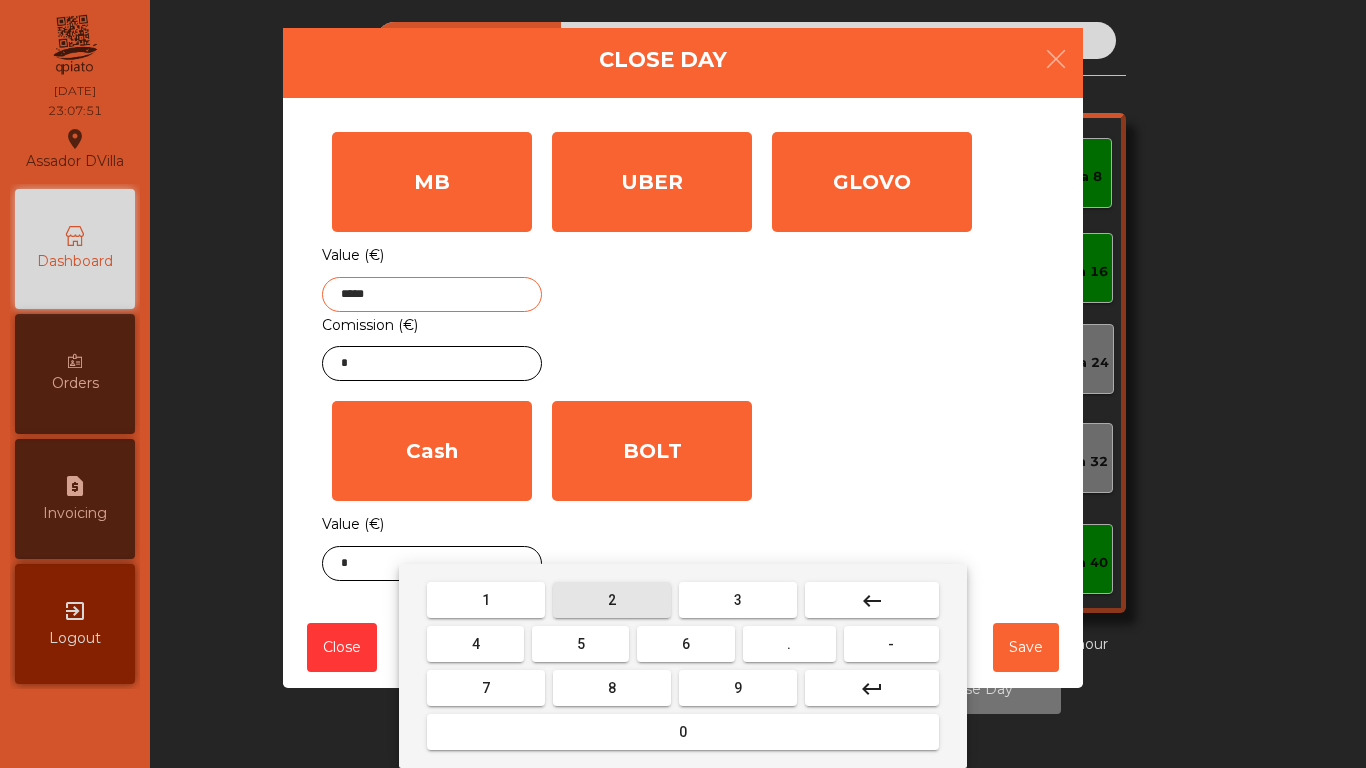 click on "5" at bounding box center [486, 600] 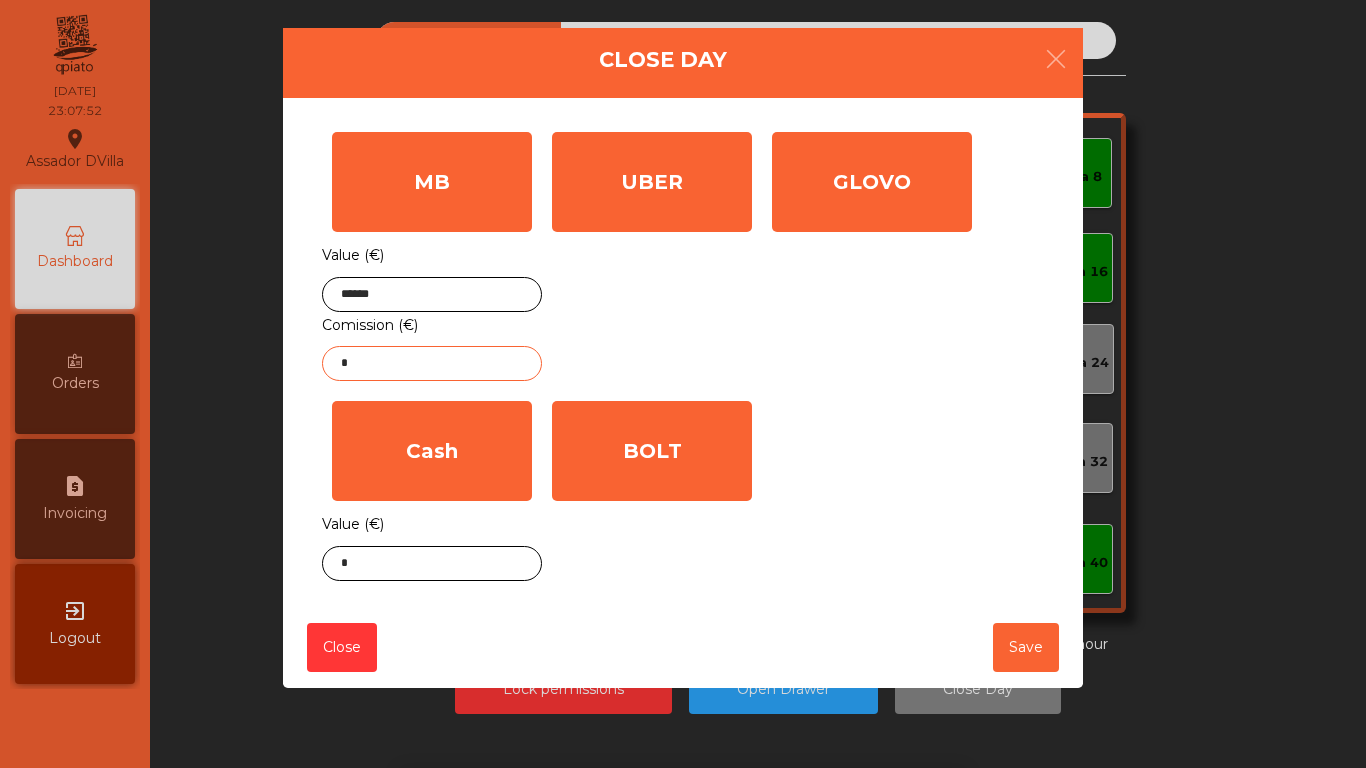 click on "*" at bounding box center (432, 363) 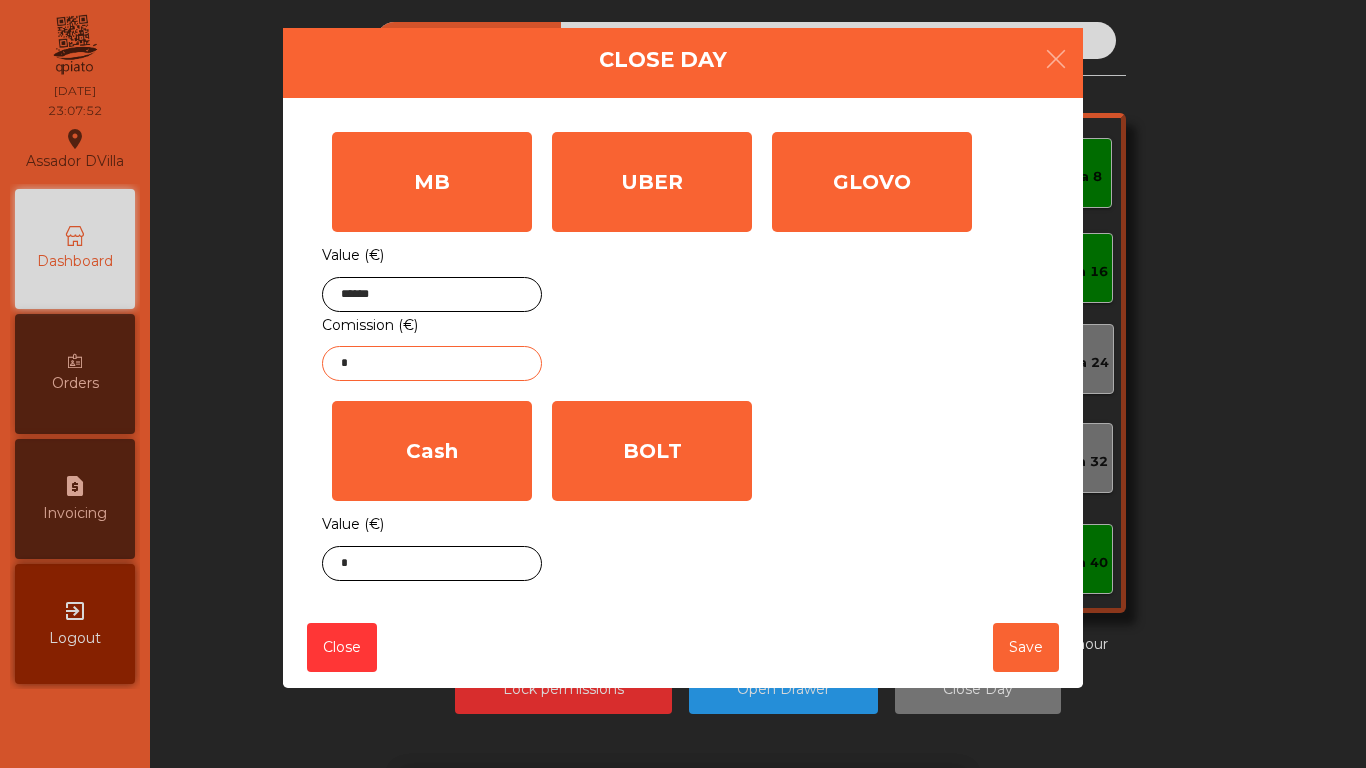 click on "*" at bounding box center [432, 363] 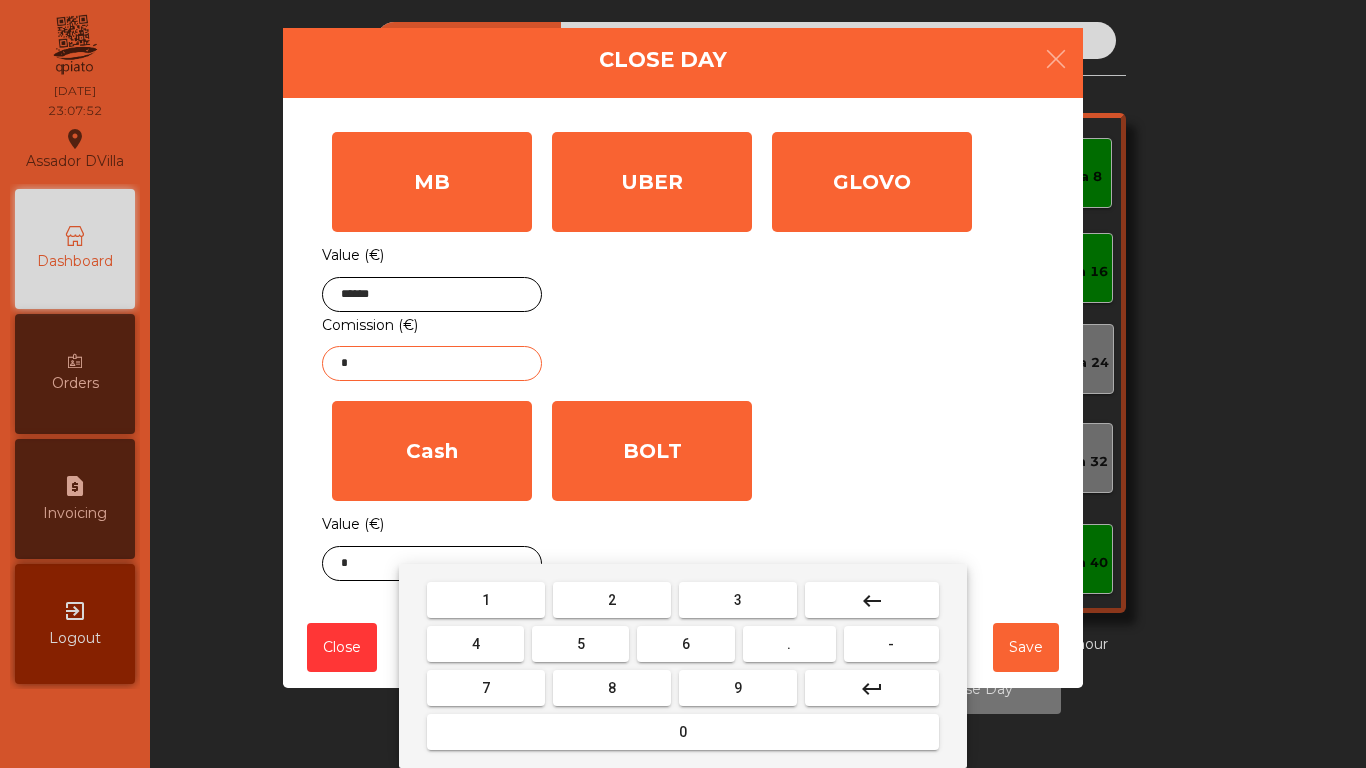 click on "*" at bounding box center (432, 363) 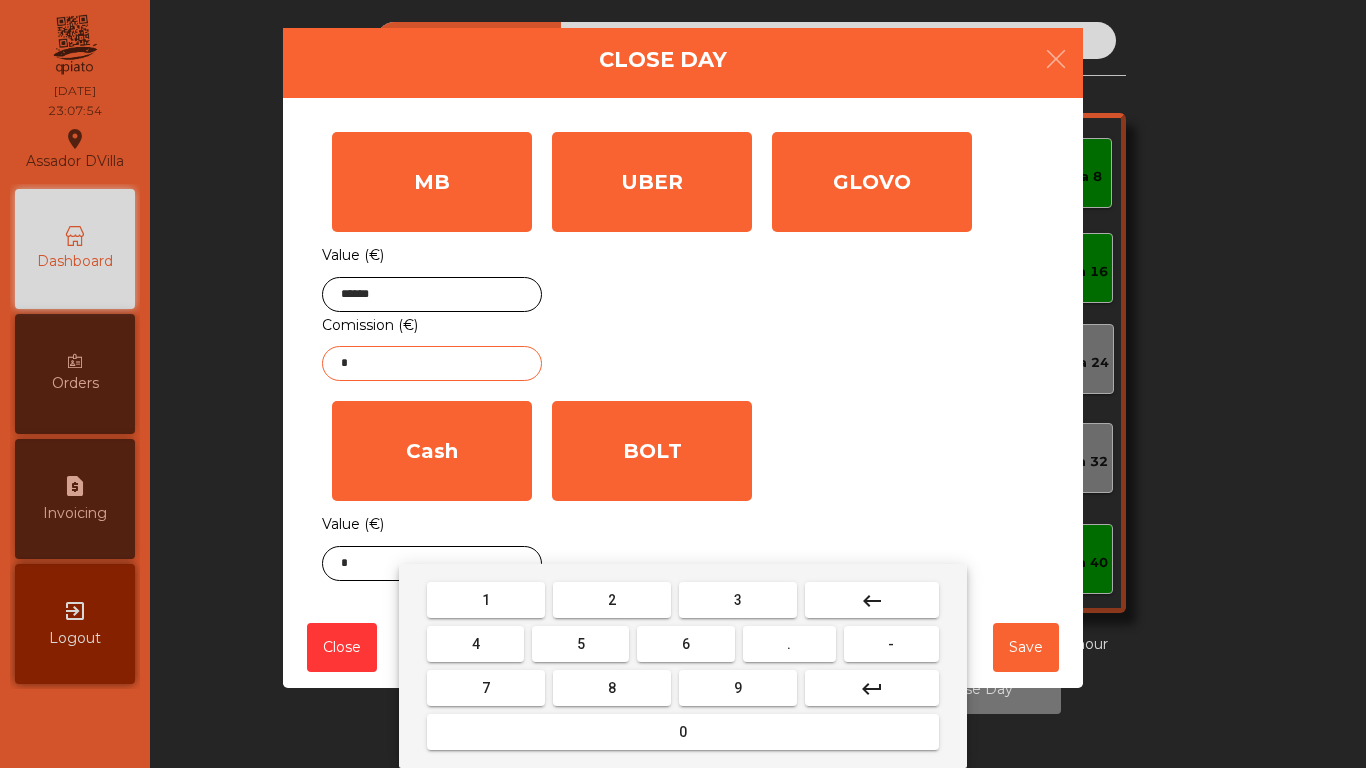 click on "keyboard_backspace" at bounding box center (872, 601) 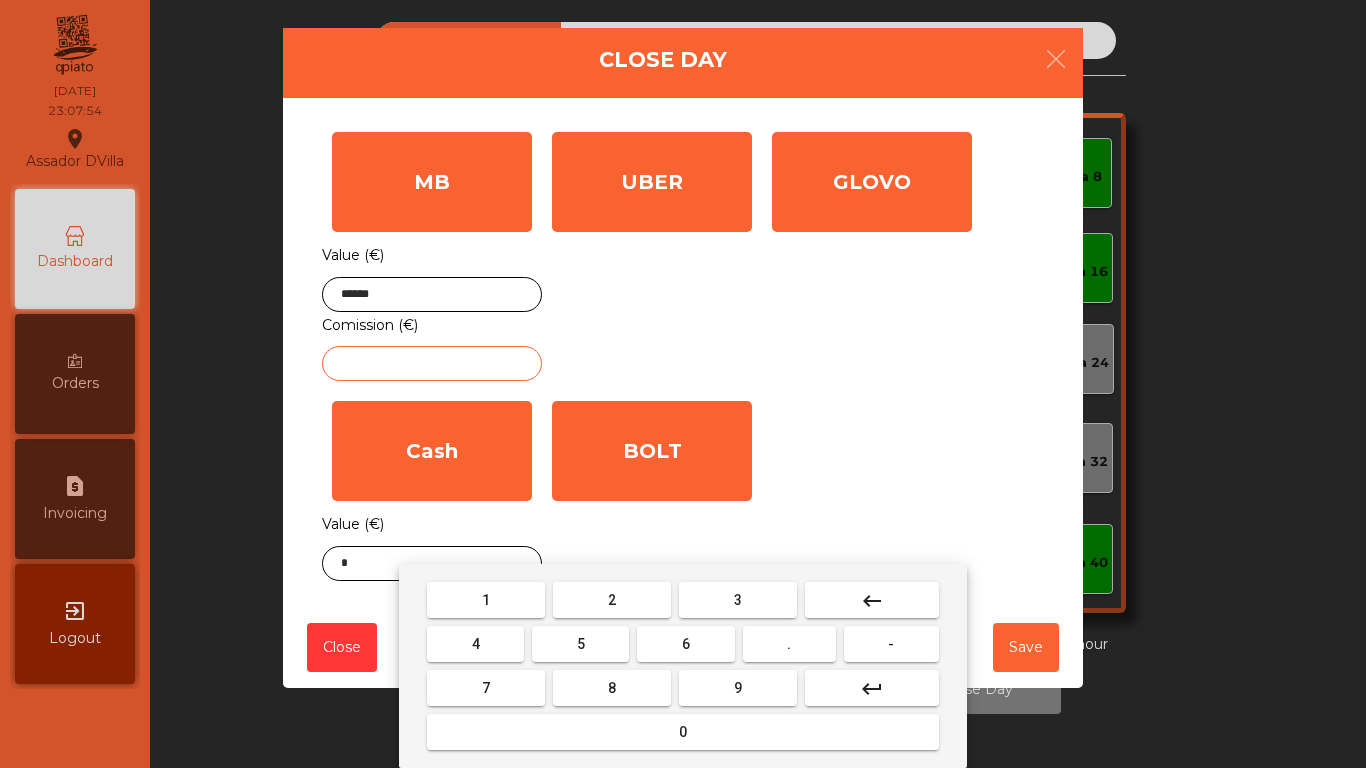 click on "0" at bounding box center (486, 600) 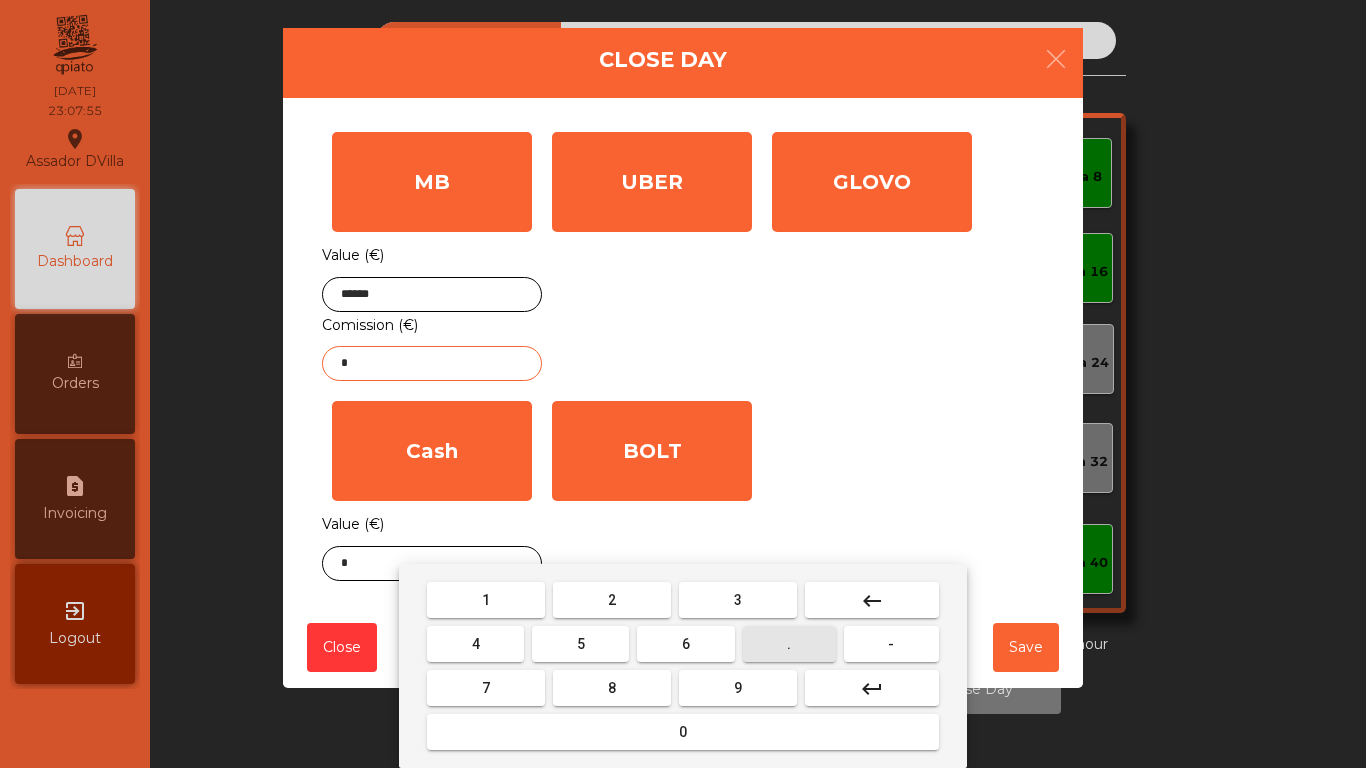 click on "." at bounding box center [486, 600] 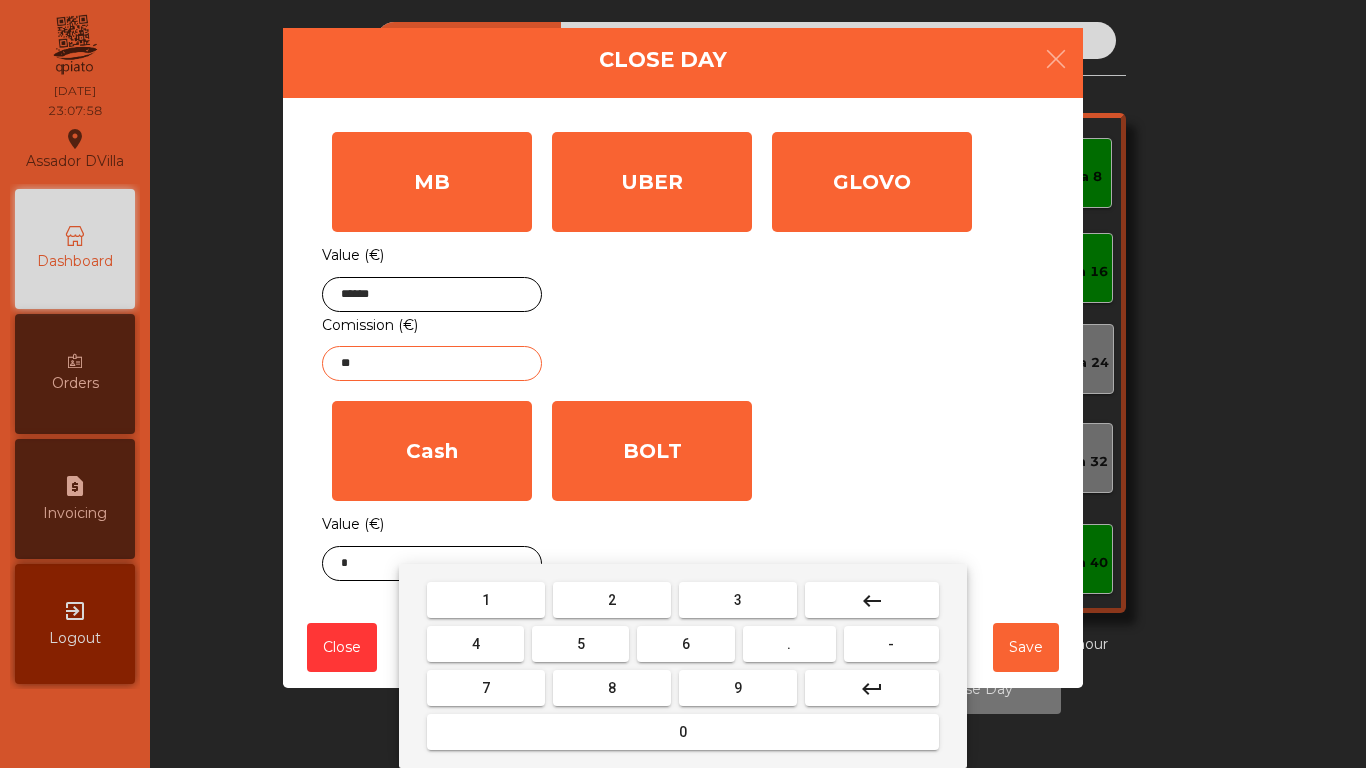 click on "7" at bounding box center (486, 600) 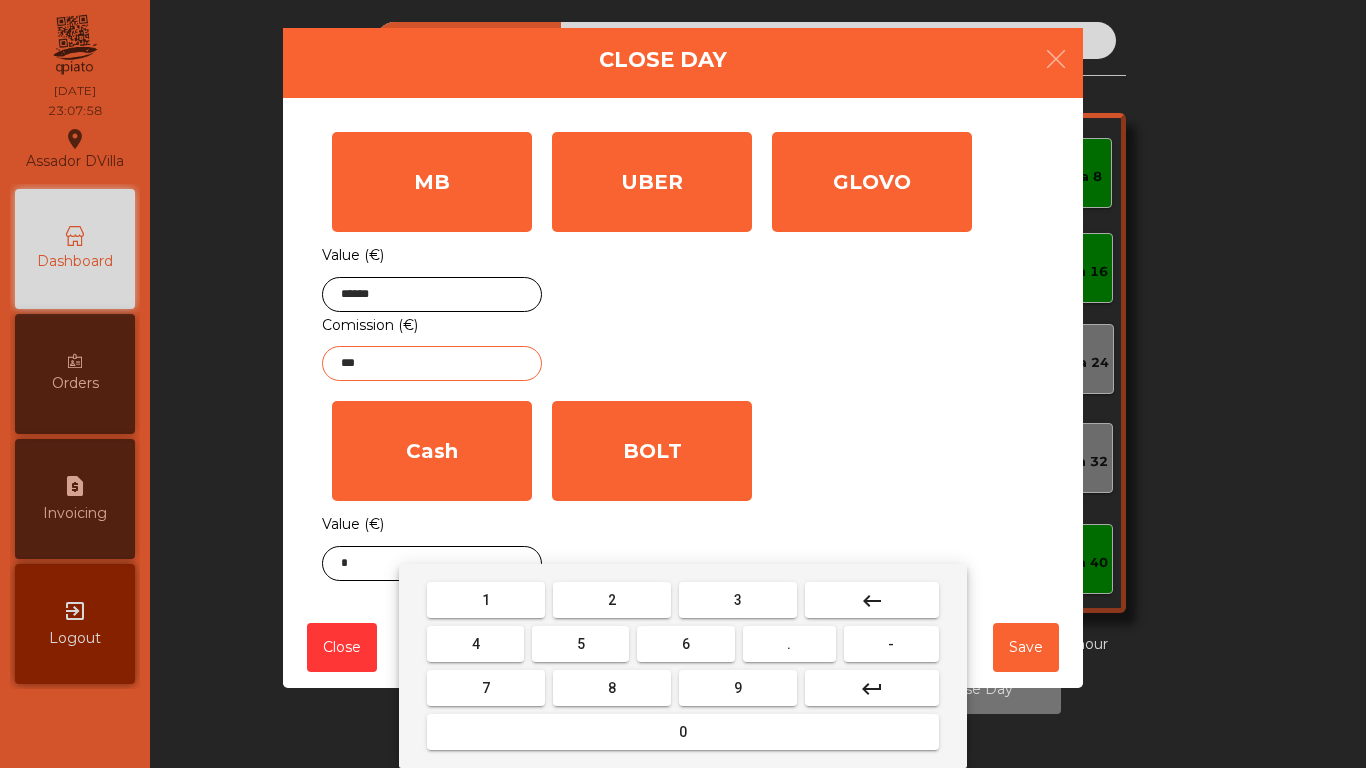 click on "3" at bounding box center (486, 600) 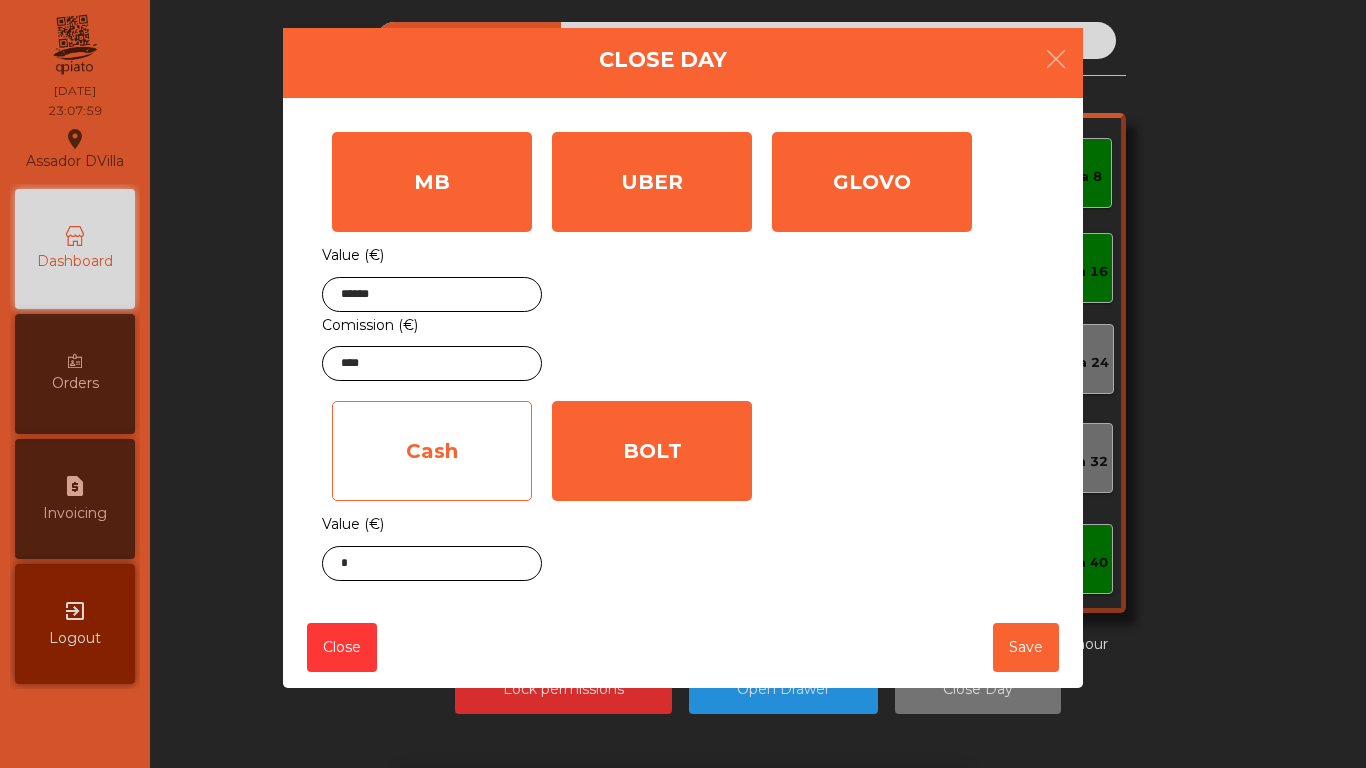 click on "Cash" at bounding box center [432, 182] 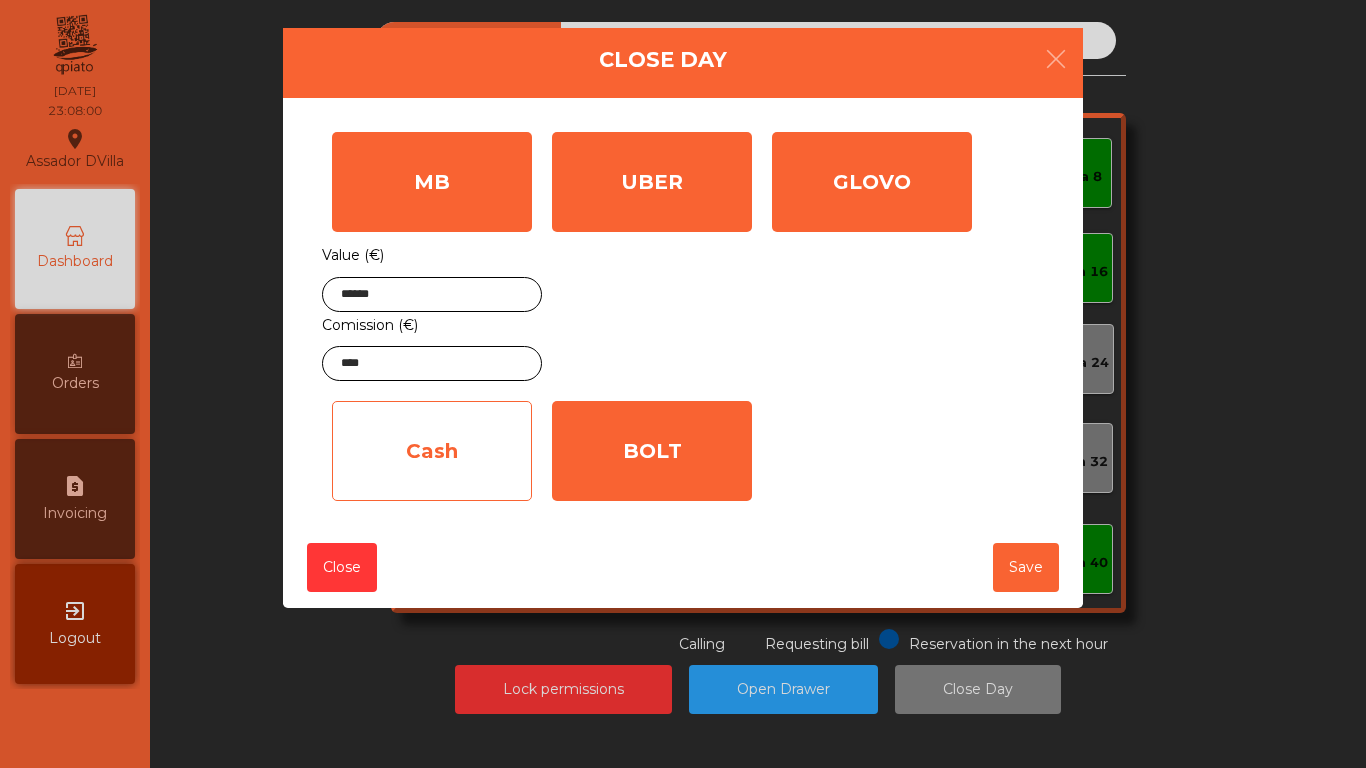 click on "Cash" at bounding box center (432, 182) 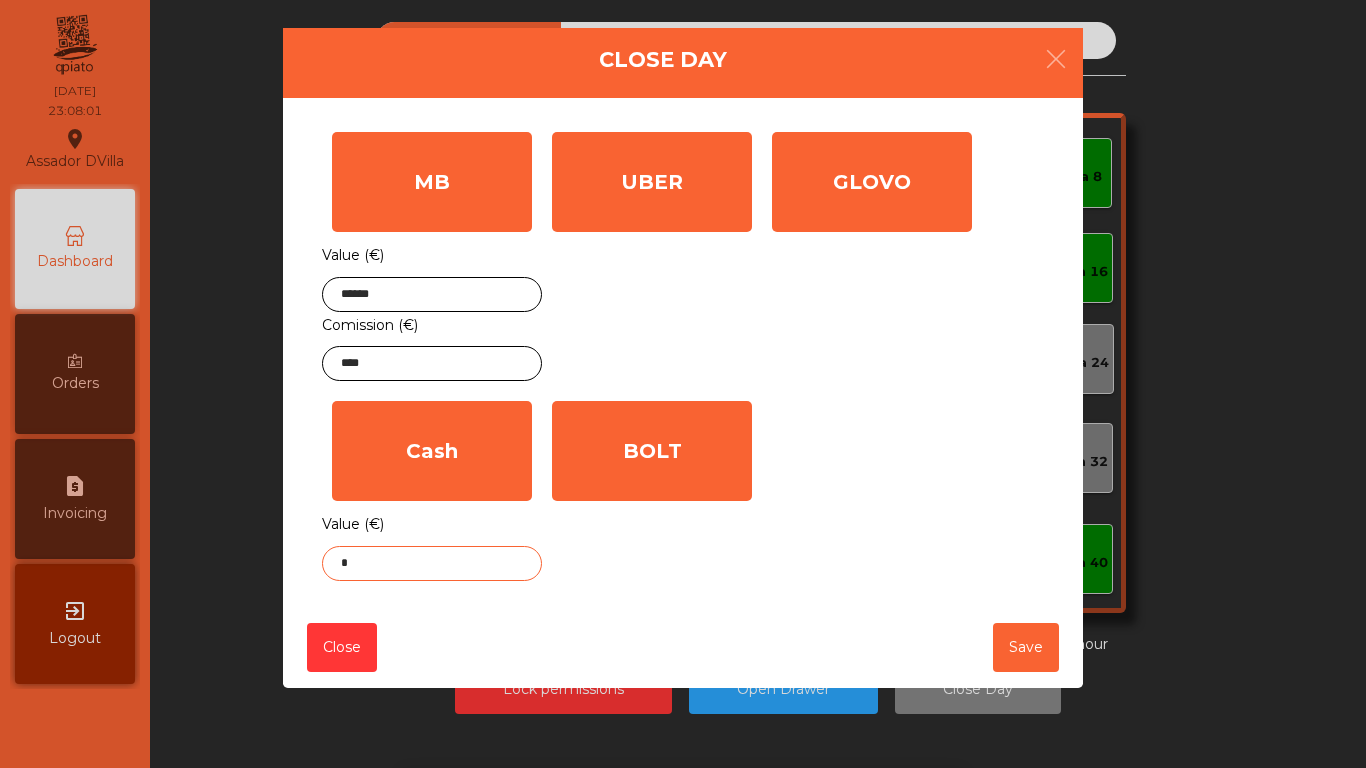 click on "Assador DVilla  location_on  [DATE]   [TIME]   Dashboard   Orders  request_page  Invoicing  exit_to_app  Logout   Sala   Desperdicio   Uber/Glovo/Bolt   Take away   Mesa 1   Mesa 2   Mesa 3   Mesa 4   Mesa 5   Mesa 6   Mesa 7   Mesa 8   Mesa 9   Mesa 10   Mesa 11   Mesa 12   Mesa 13   Mesa 14   Mesa 15   Mesa 16   Mesa 17   Mesa 18   Mesa 19   Mesa 20   Mesa 21   Mesa 22   Mesa 23   Mesa 24   Mesa 25   Mesa 26   Mesa 27   Mesa 28   Mesa 29   Mesa 30   Mesa 31   Mesa 32   Mesa 33   Mesa 34   Mesa 35   Mesa 36   Mesa 37   Mesa 38   Mesa 39   Mesa 40  Reservation in the next hour Requesting bill Calling  Lock permissions   Open Drawer   Close Day
1 2 3 keyboard_backspace 4 5 6 . - 7 8 9 keyboard_return 0 Close Day  MB  Value (€) ****** Comission (€) ****  UBER  Value (€) *  GLOVO  Value (€) *  Cash  Value (€) *  BOLT  Value (€) *  Close   Save" at bounding box center (683, 384) 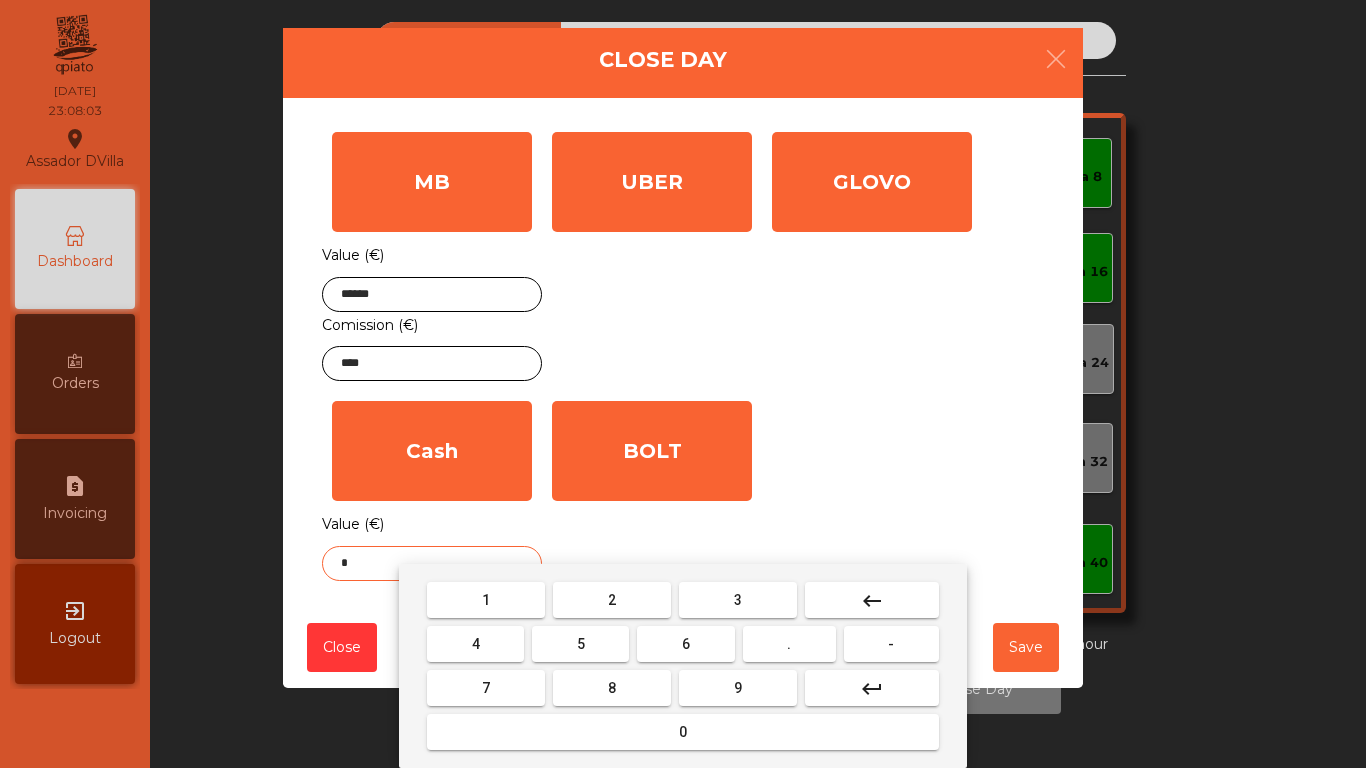 drag, startPoint x: 852, startPoint y: 599, endPoint x: 836, endPoint y: 609, distance: 18.867962 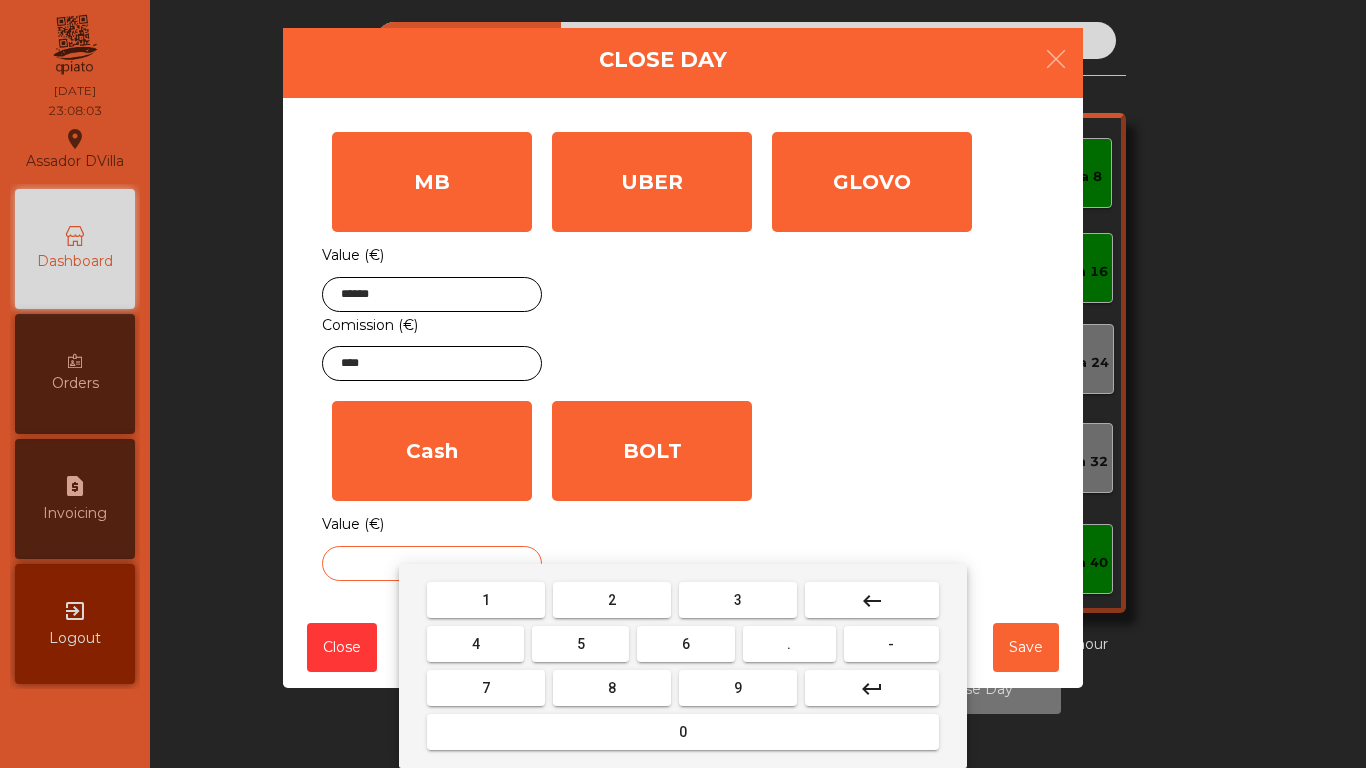 drag, startPoint x: 697, startPoint y: 748, endPoint x: 702, endPoint y: 734, distance: 14.866069 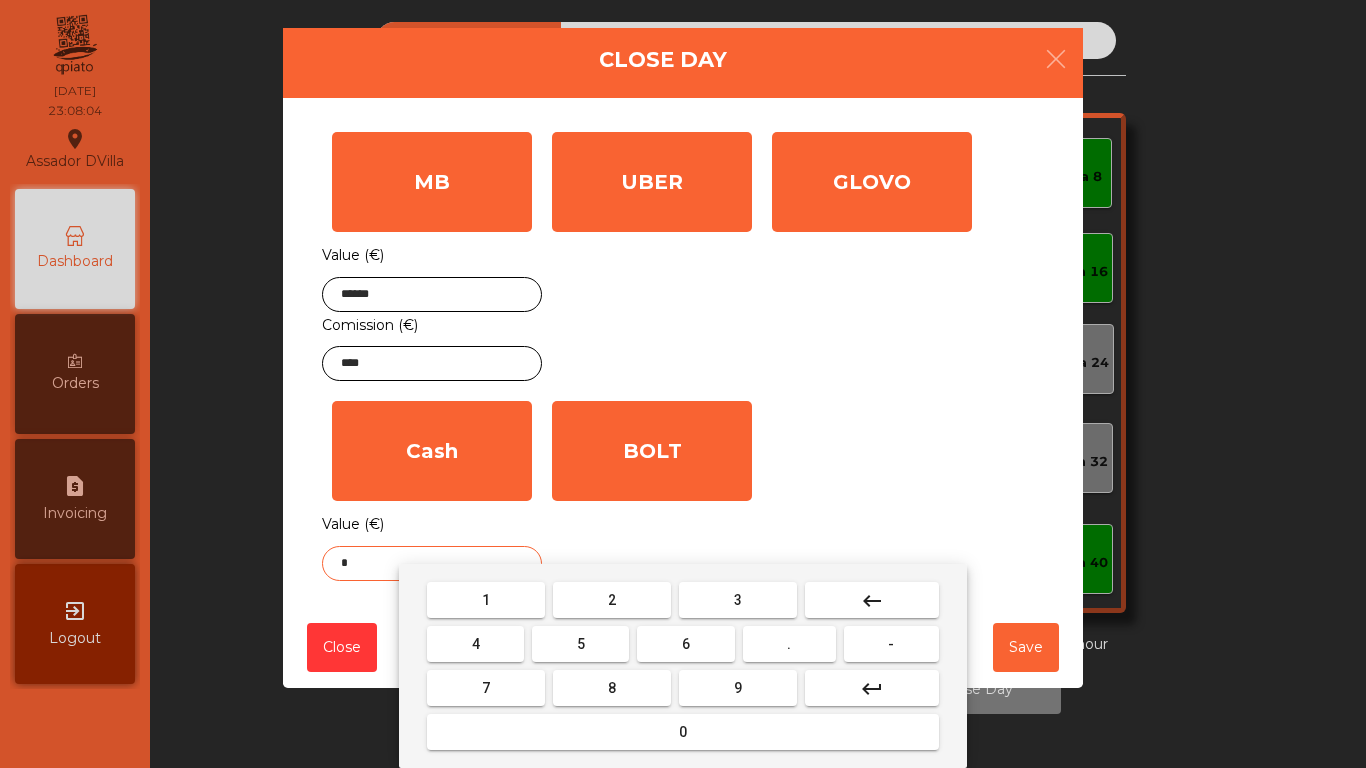 click on "." at bounding box center (486, 600) 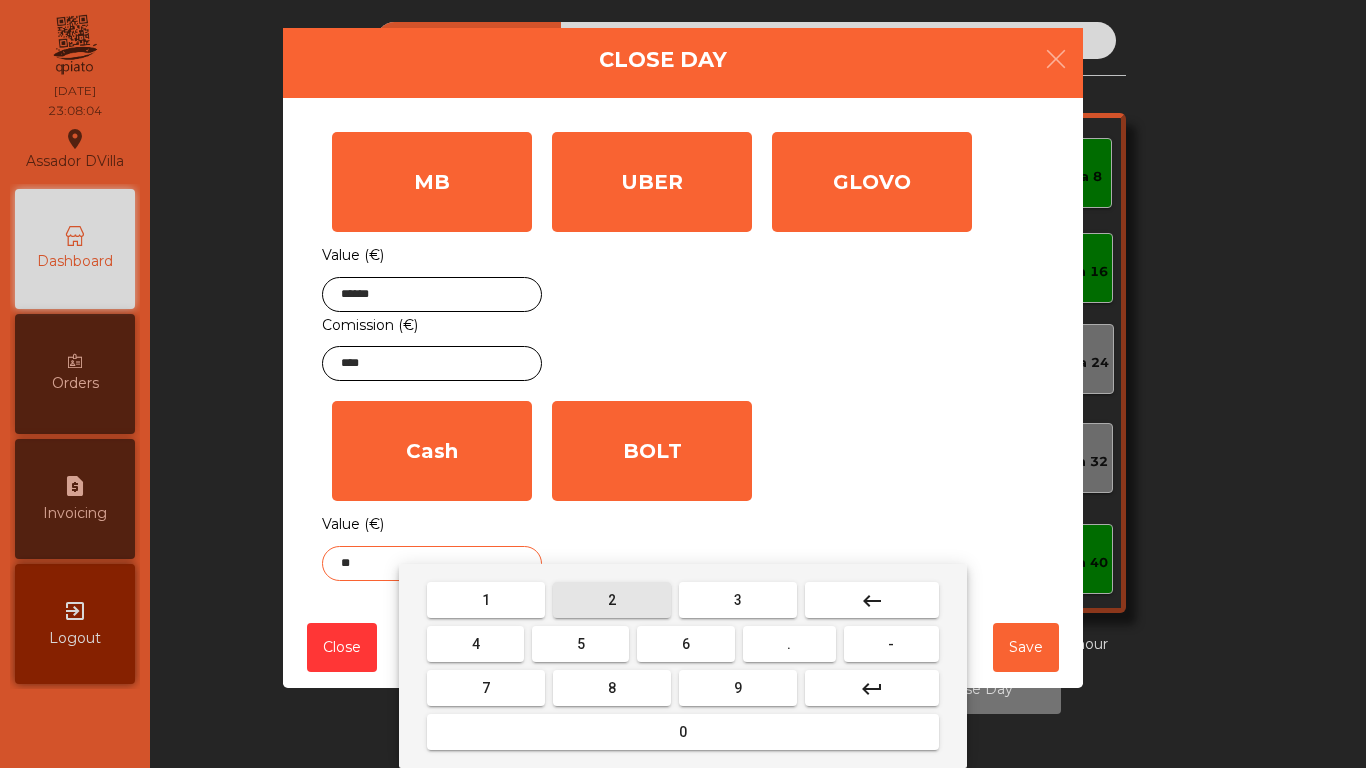 click on "2" at bounding box center [486, 600] 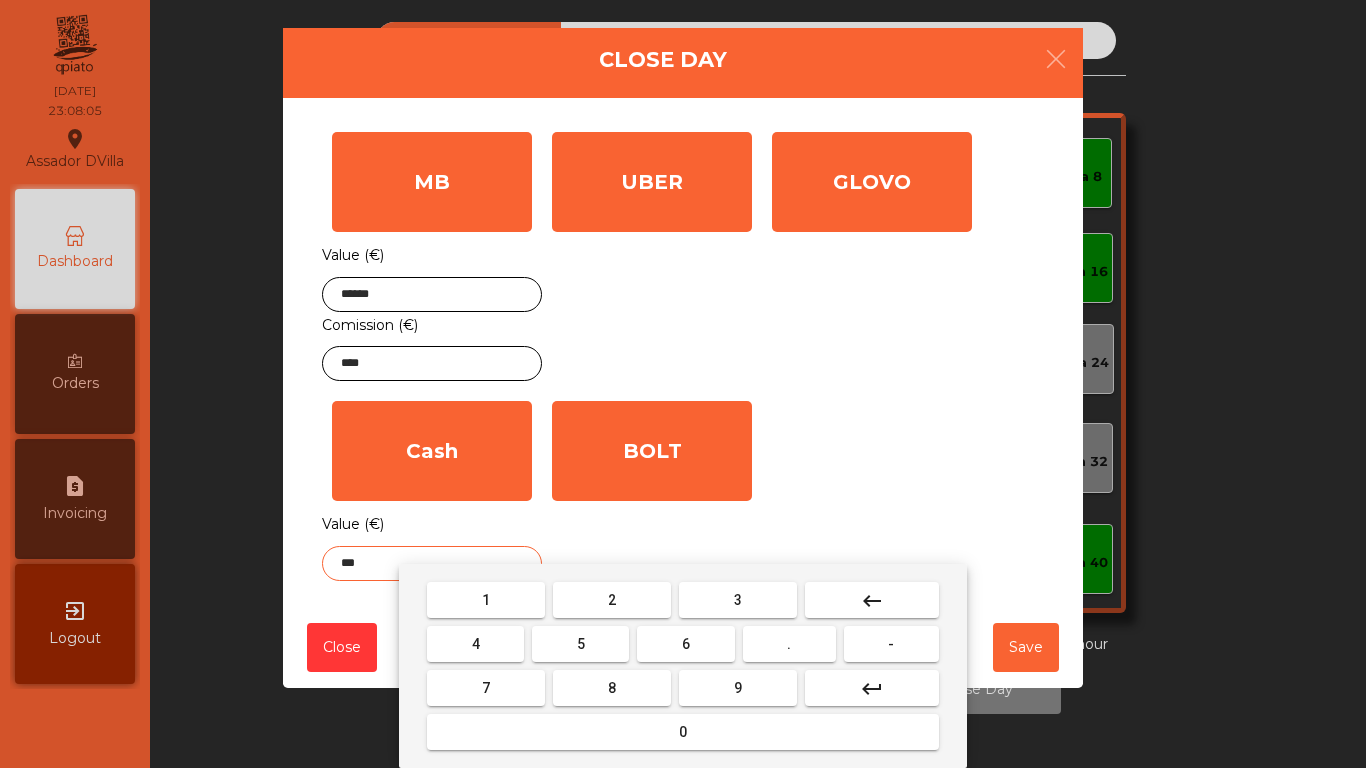 click on "0" at bounding box center (486, 600) 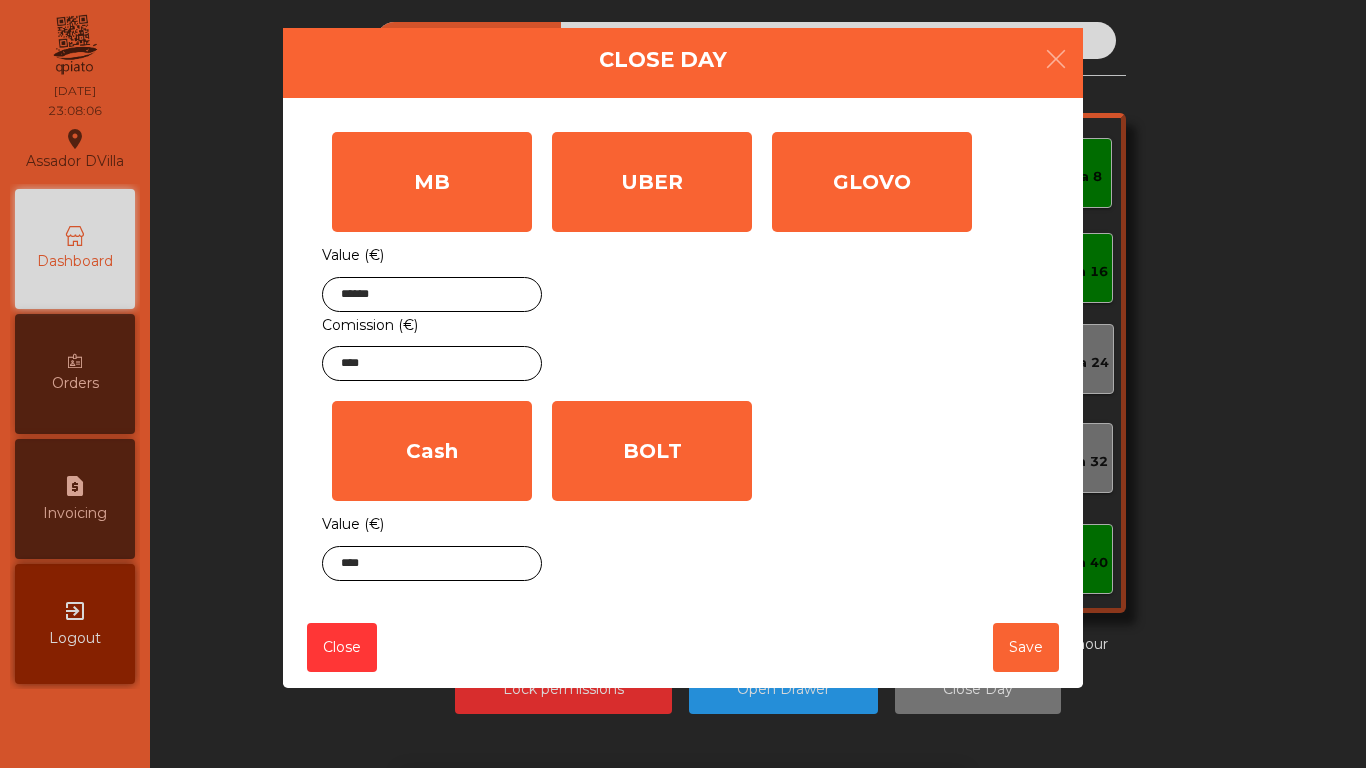 click on "GLOVO  Value (€) *" at bounding box center [872, 256] 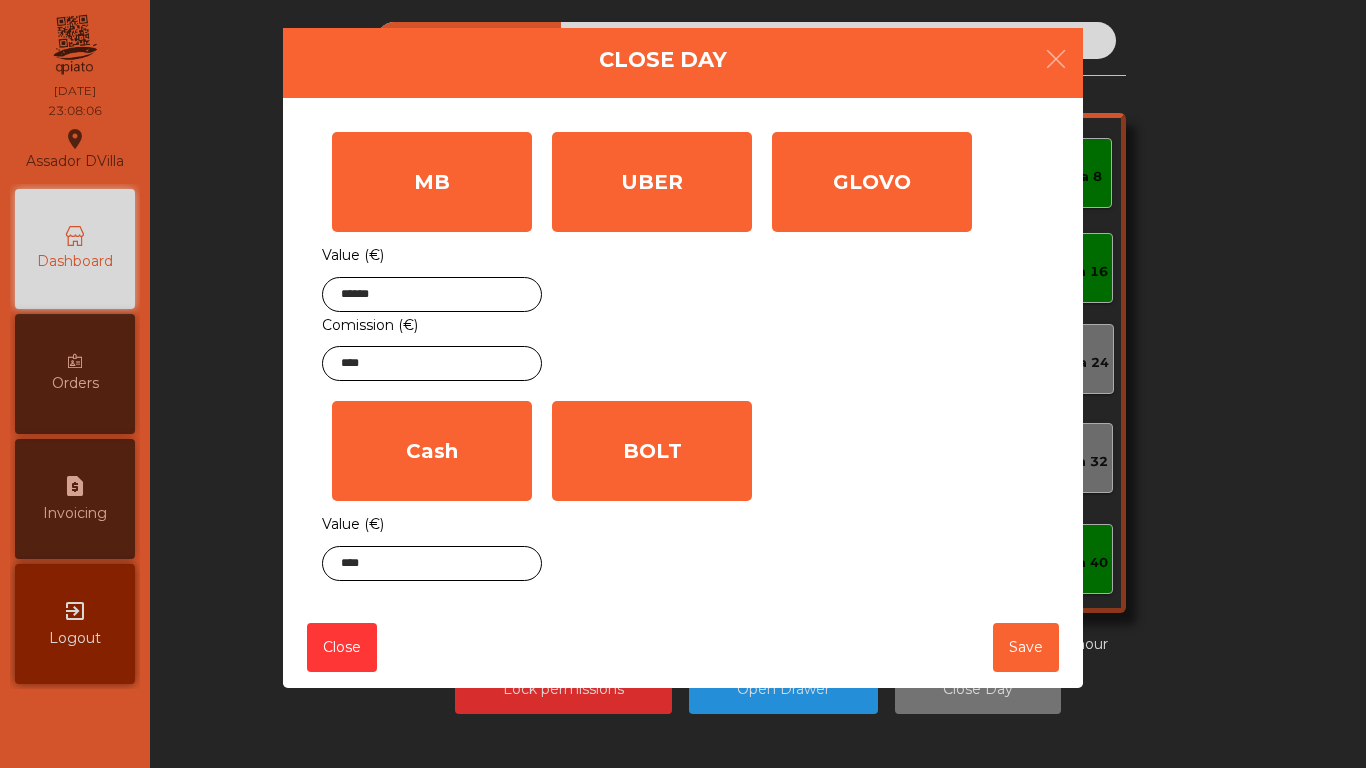 click on "BOLT" at bounding box center [432, 182] 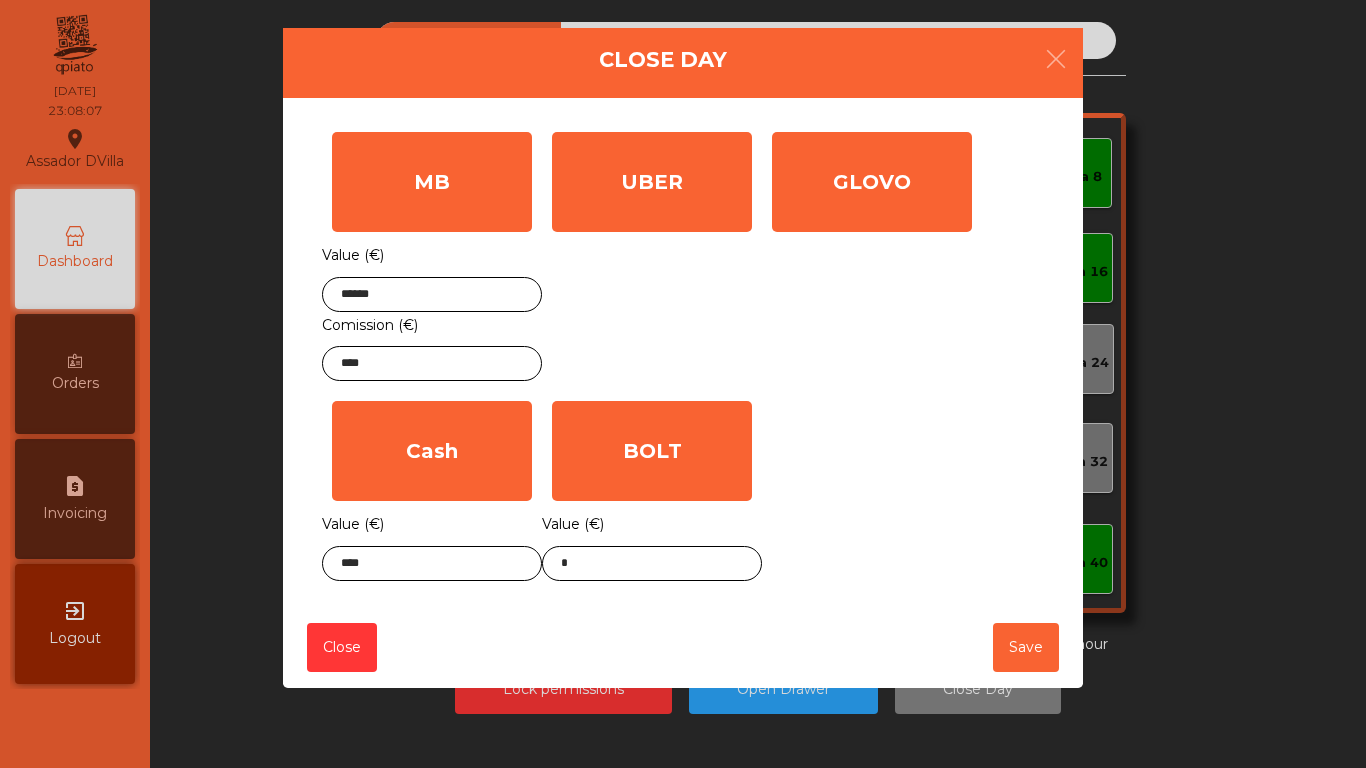 click on "UBER  Value (€) *" at bounding box center (652, 256) 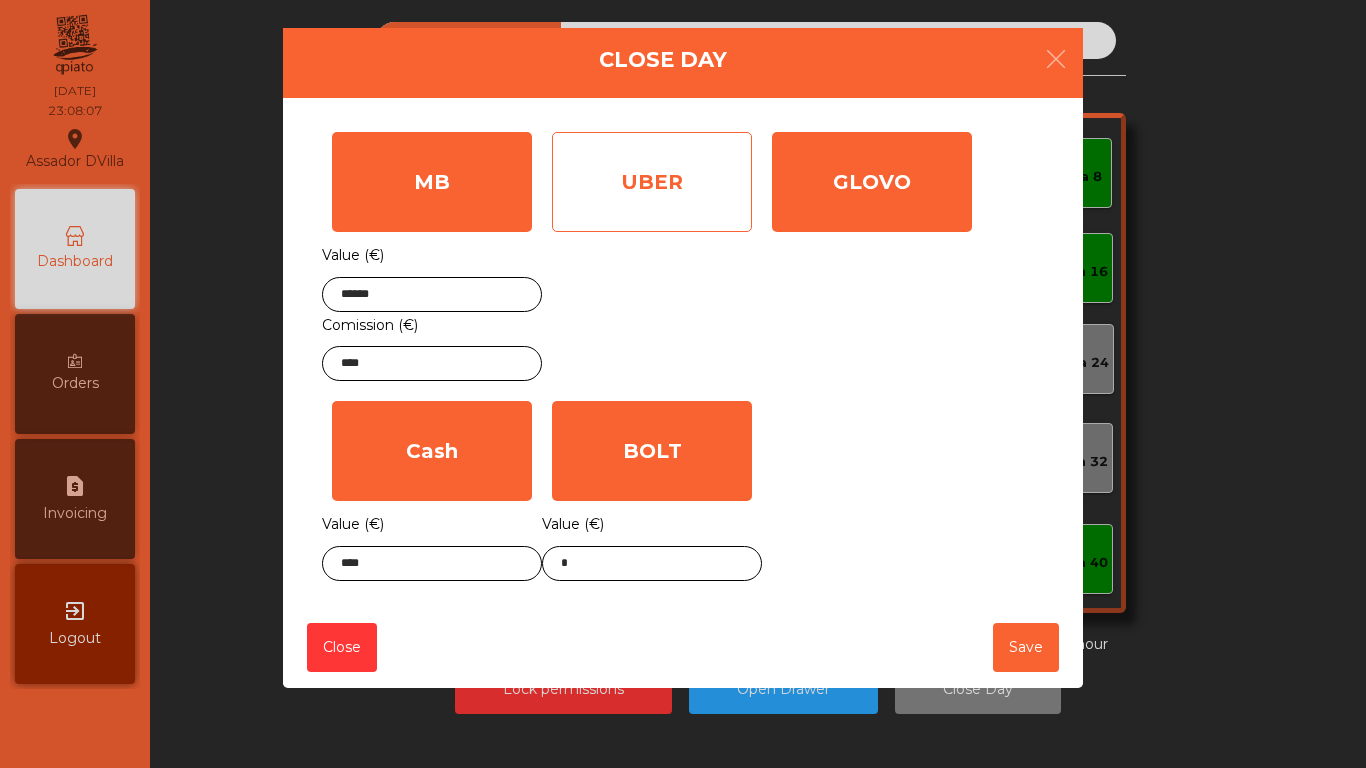 click on "UBER" at bounding box center (432, 182) 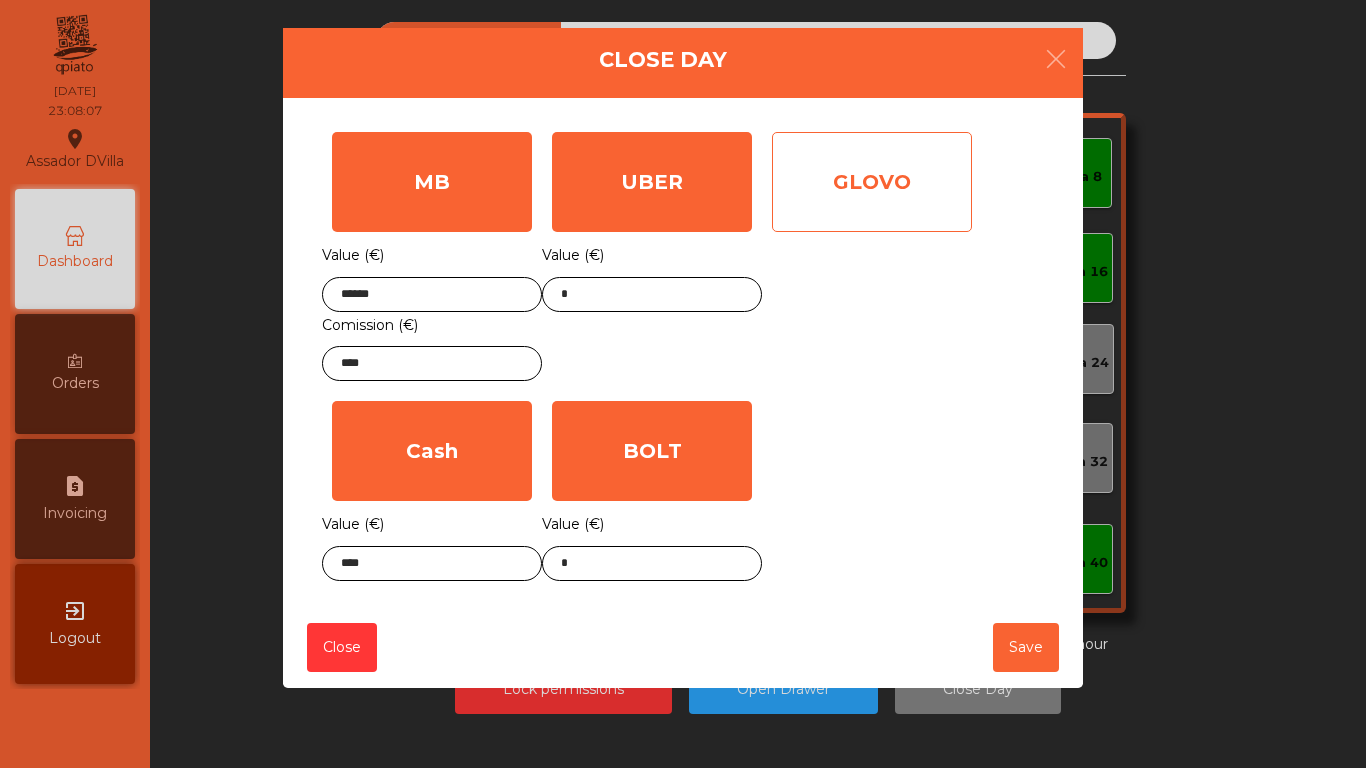 click on "GLOVO" at bounding box center (432, 182) 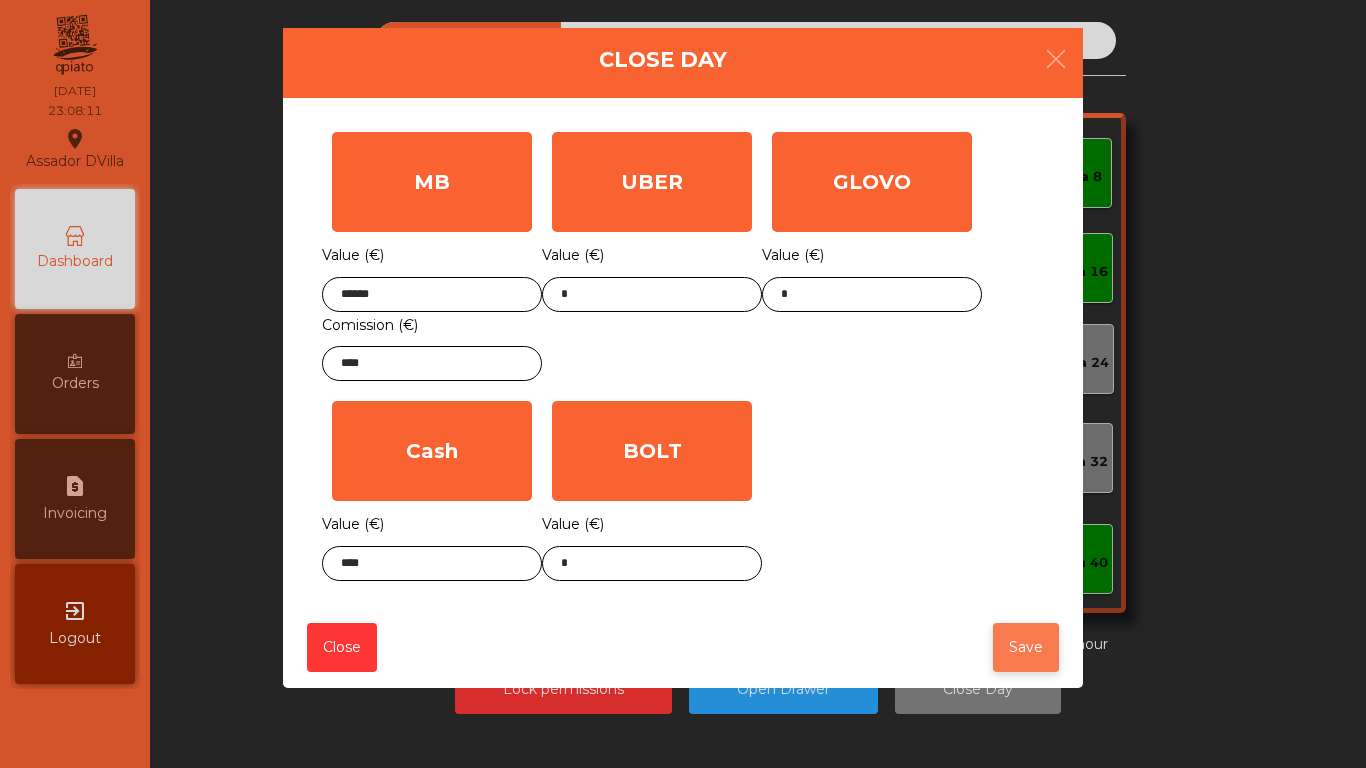 click on "Save" at bounding box center (1026, 647) 